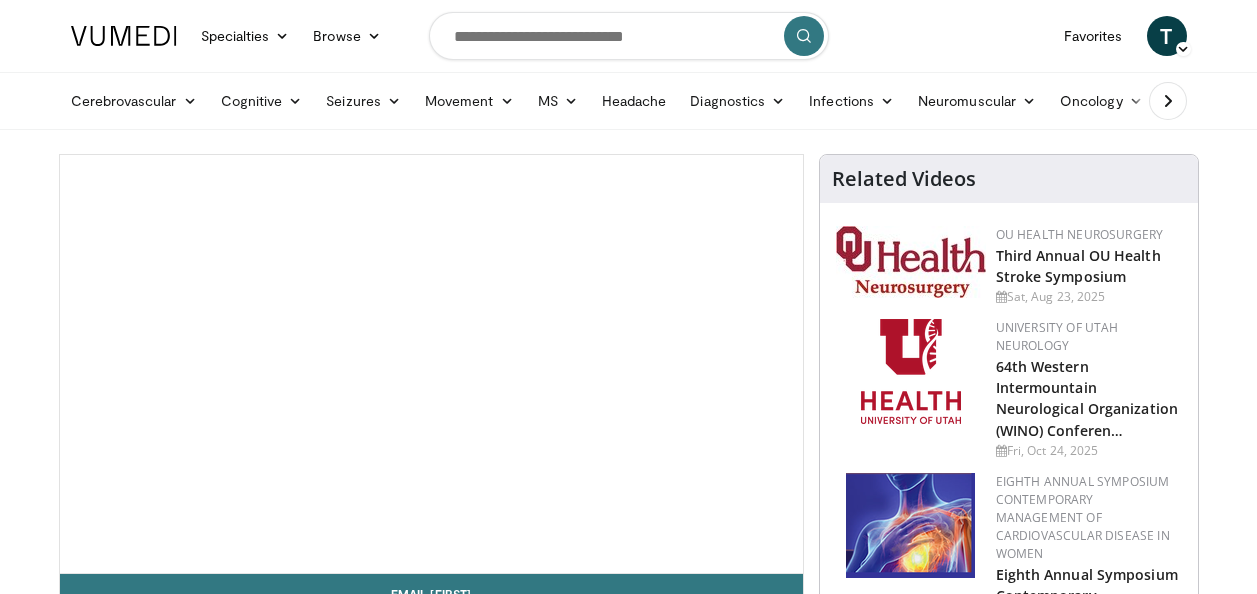 scroll, scrollTop: 0, scrollLeft: 0, axis: both 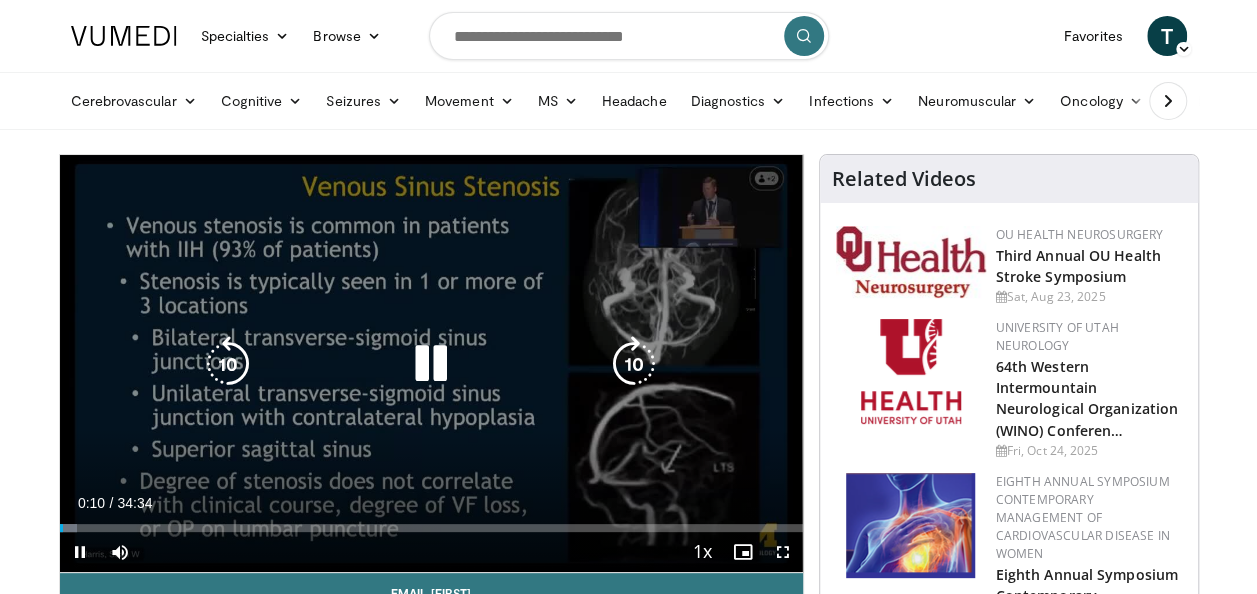 click on "10 seconds
Tap to unmute" at bounding box center (431, 363) 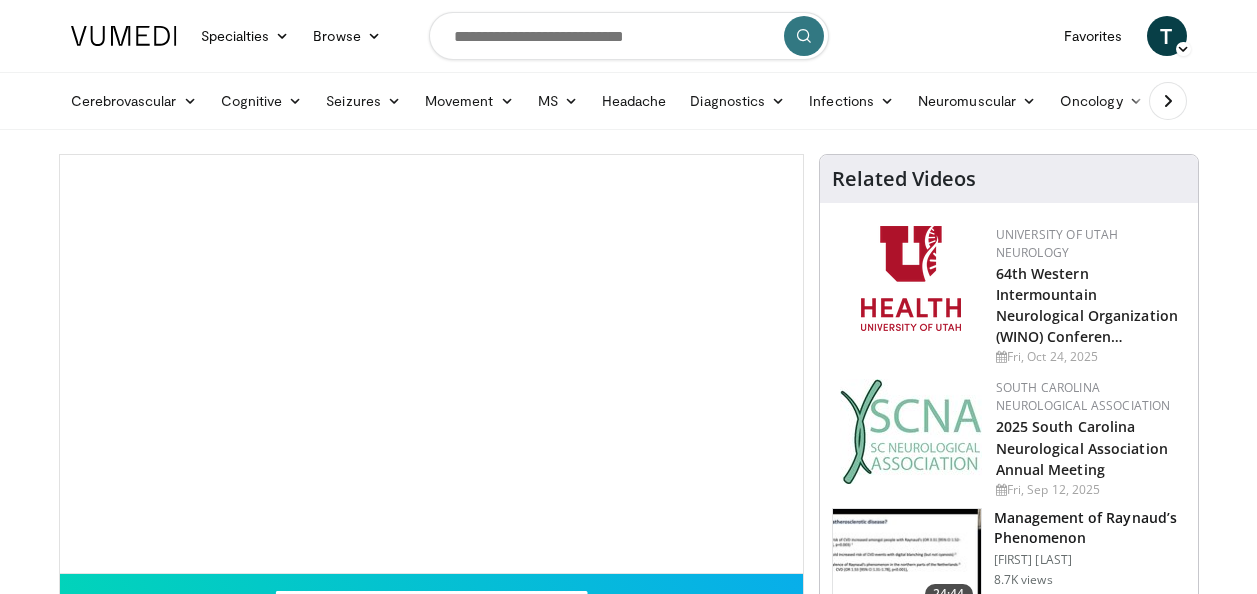 scroll, scrollTop: 0, scrollLeft: 0, axis: both 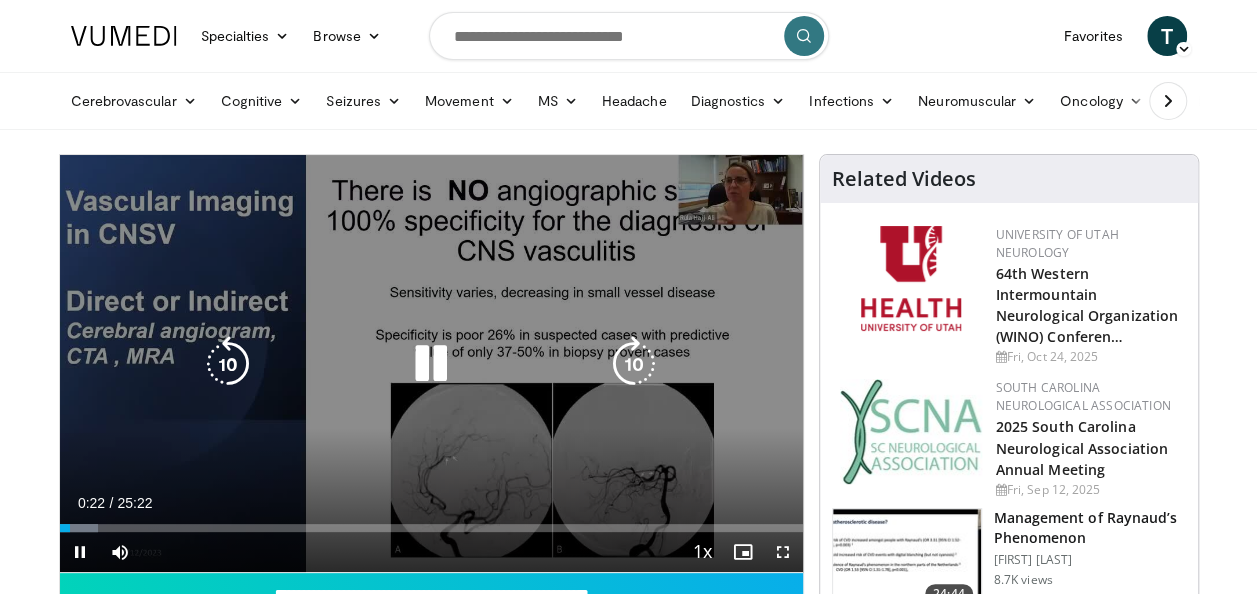 click at bounding box center (431, 364) 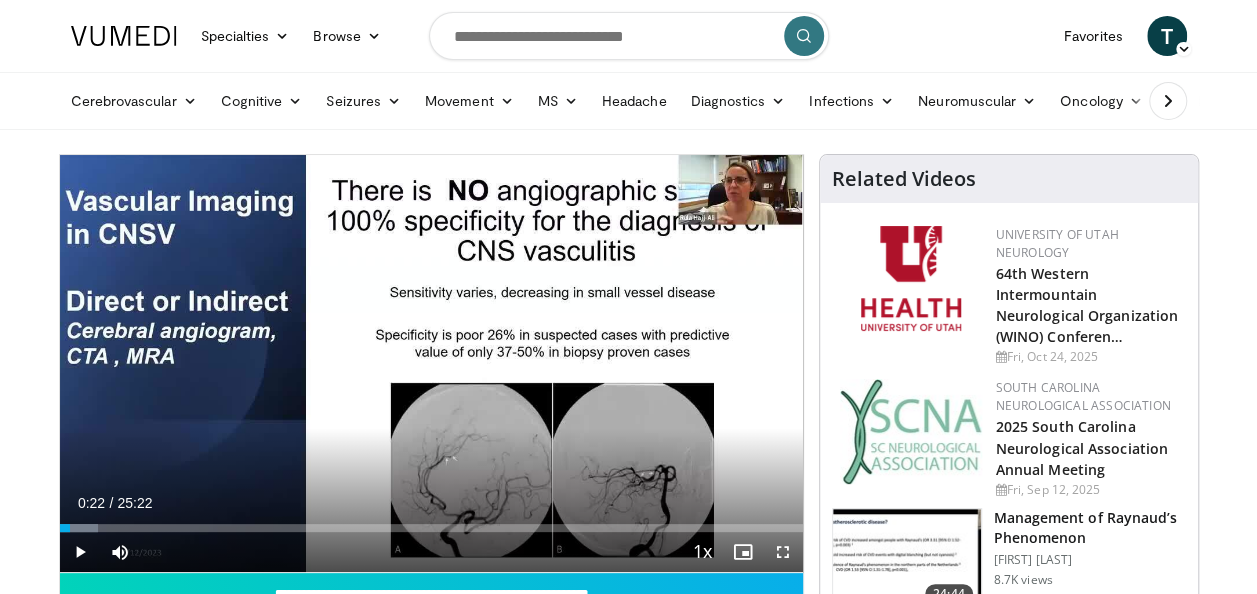 type 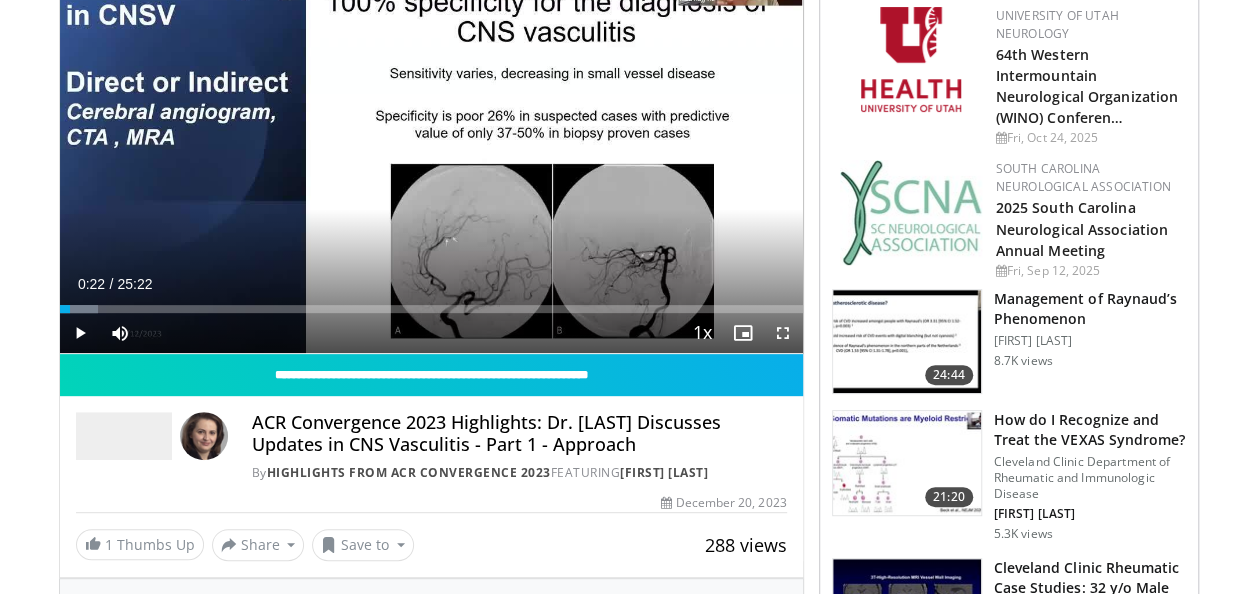 scroll, scrollTop: 221, scrollLeft: 0, axis: vertical 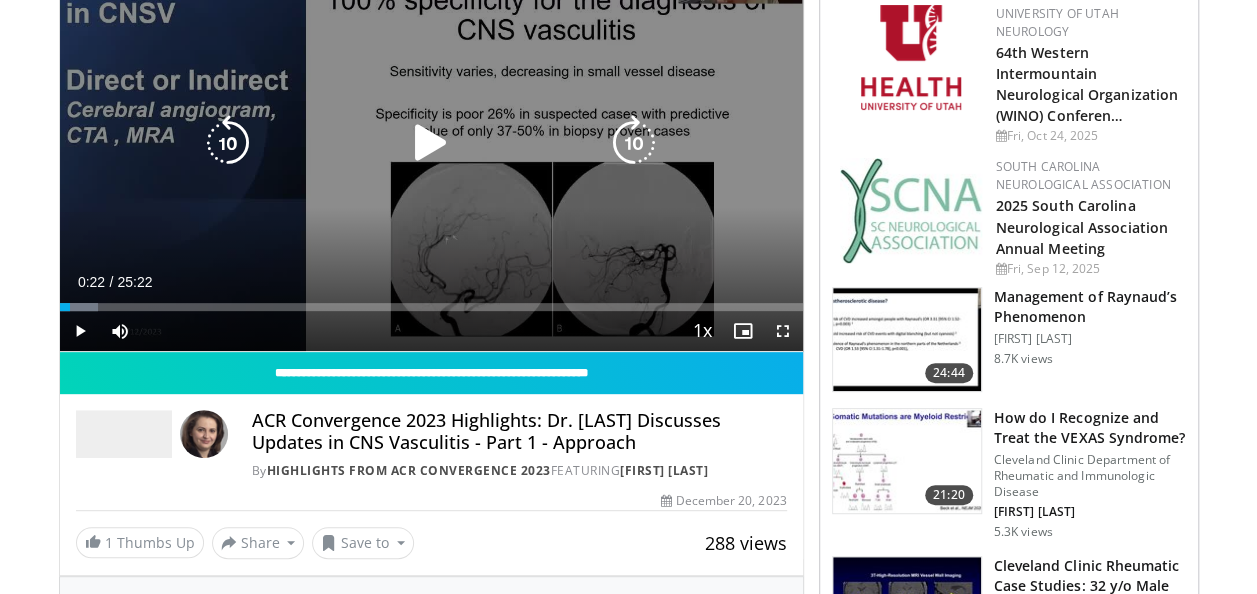 click at bounding box center [431, 143] 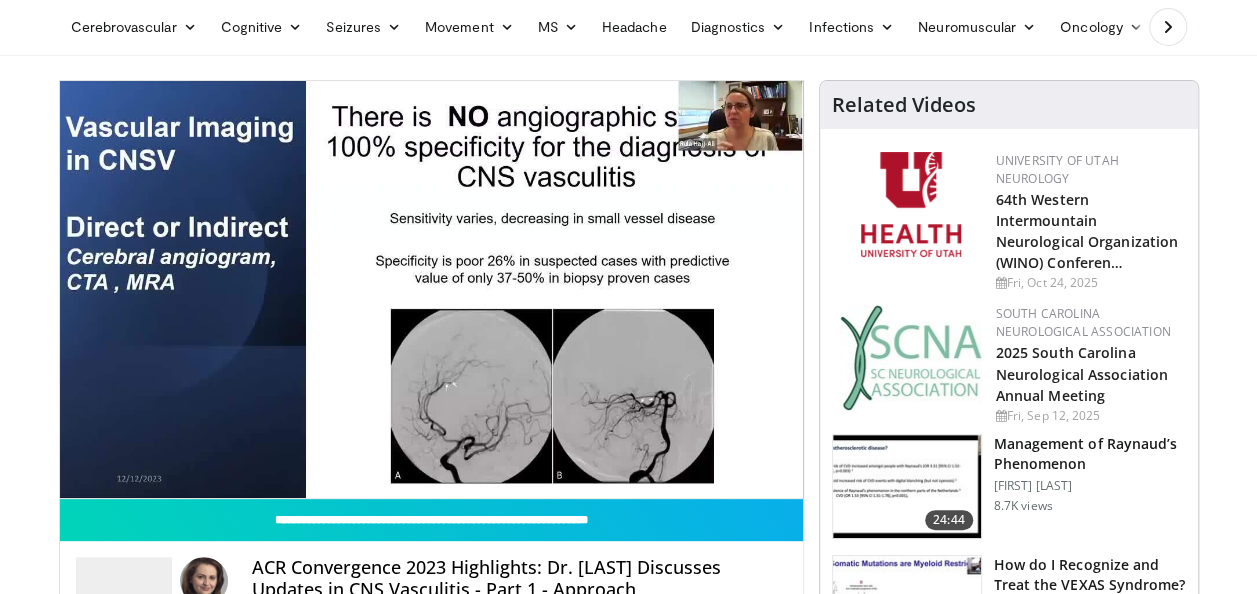 scroll, scrollTop: 69, scrollLeft: 0, axis: vertical 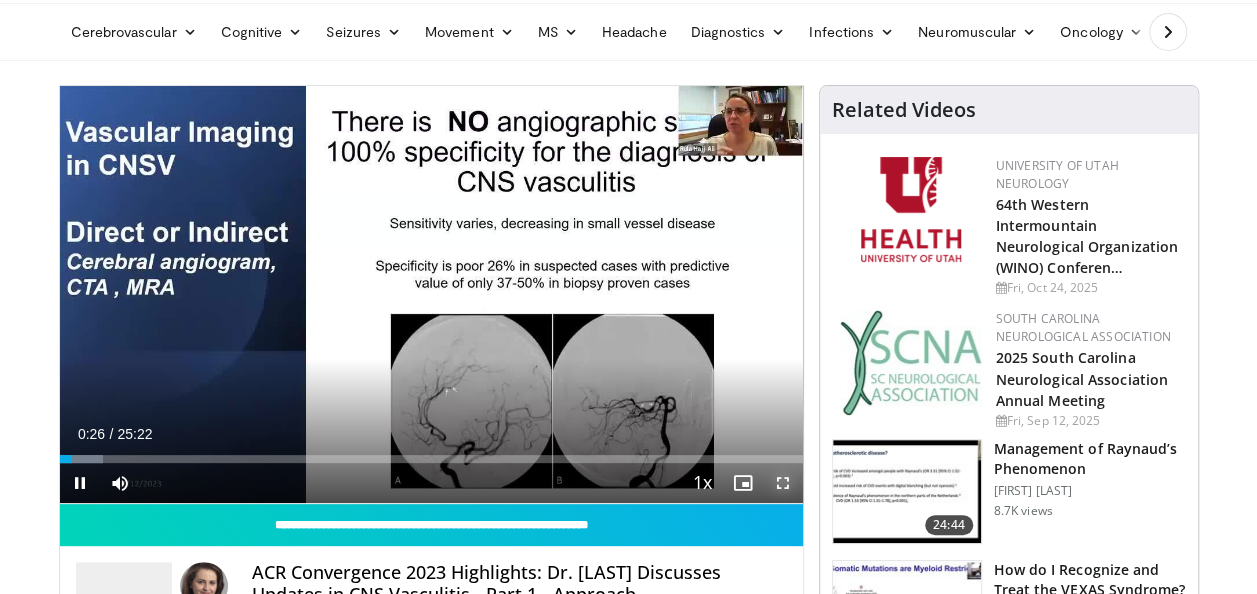 click at bounding box center (783, 483) 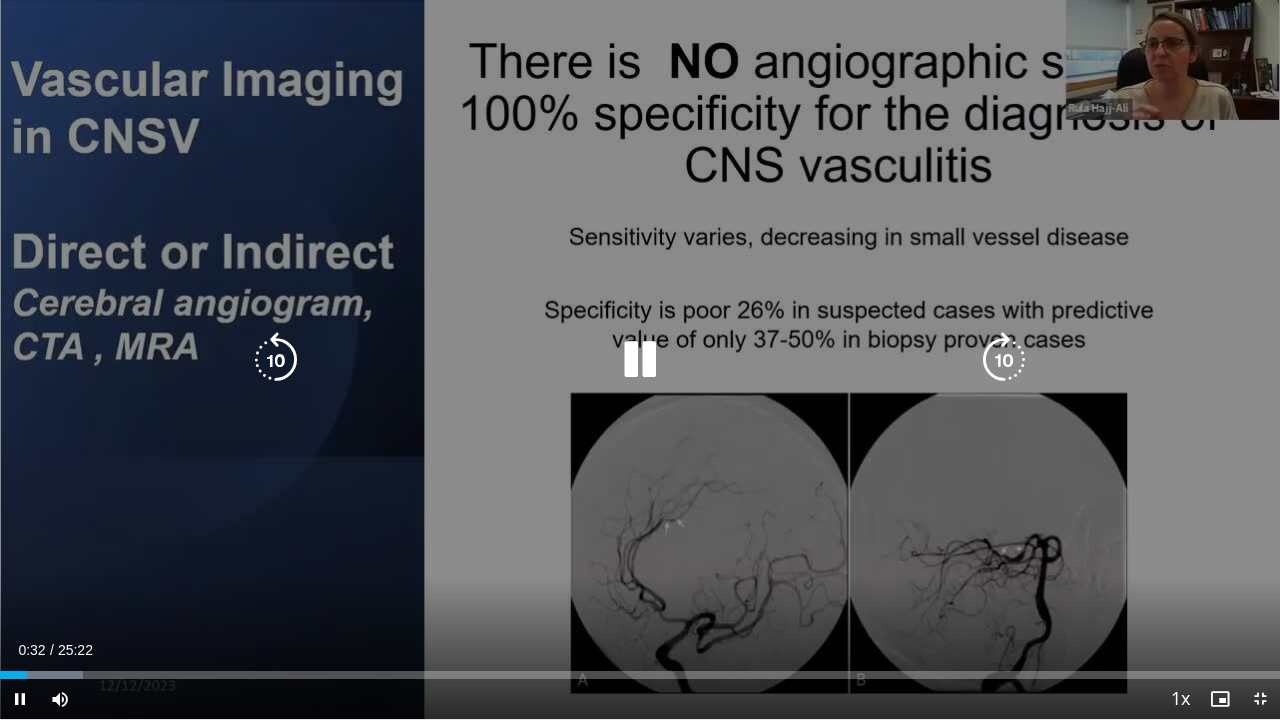click on "10 seconds
Tap to unmute" at bounding box center [640, 359] 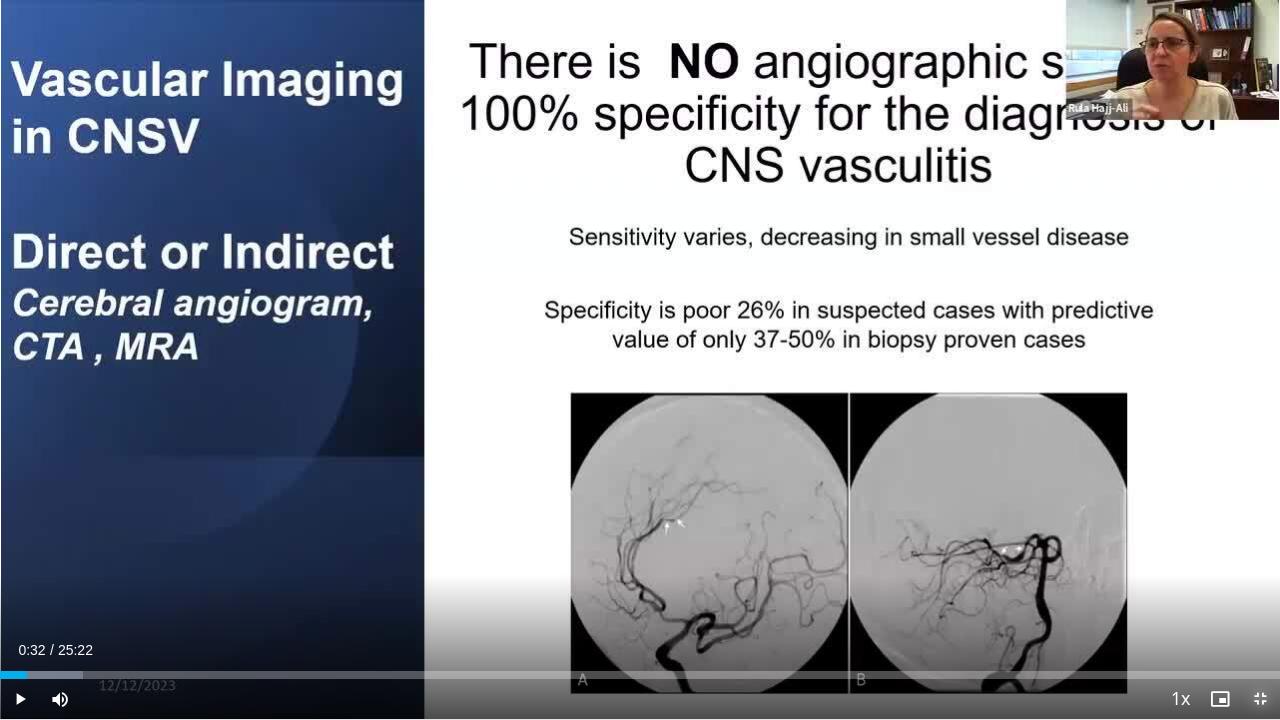 click at bounding box center (1260, 699) 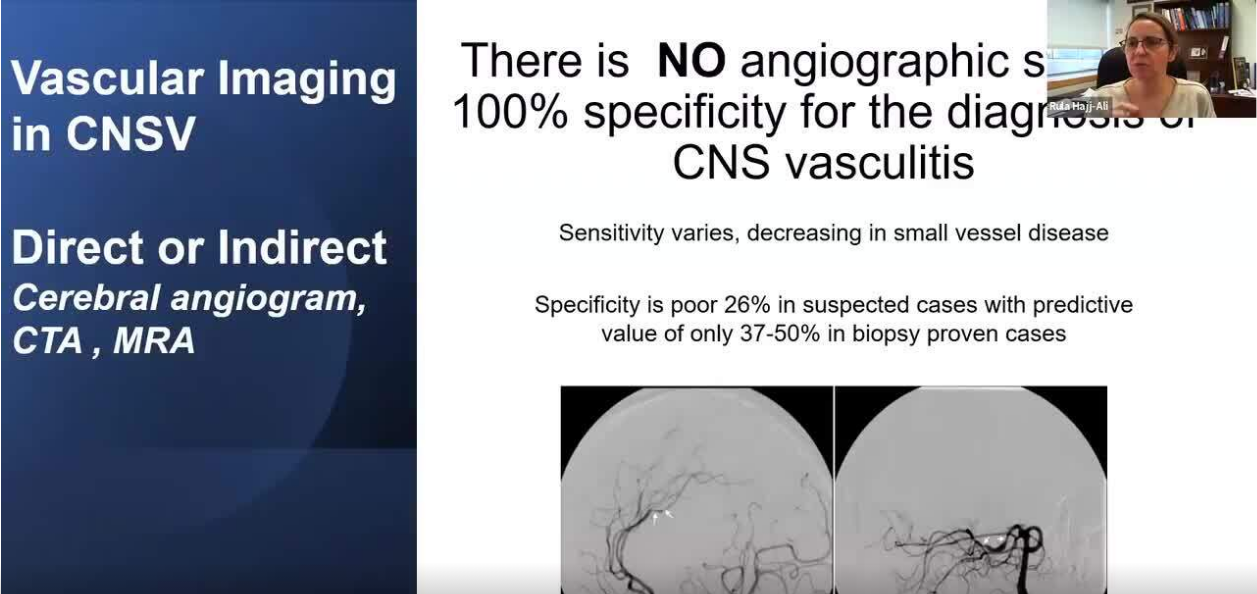 scroll, scrollTop: 0, scrollLeft: 0, axis: both 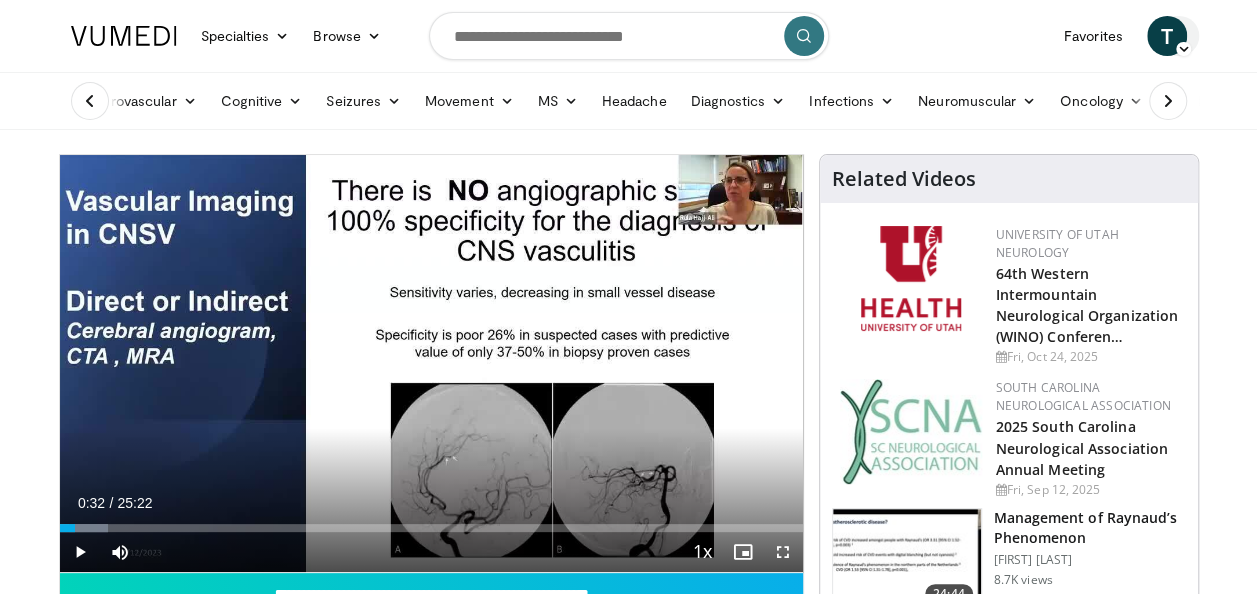 click on "T" at bounding box center [1167, 36] 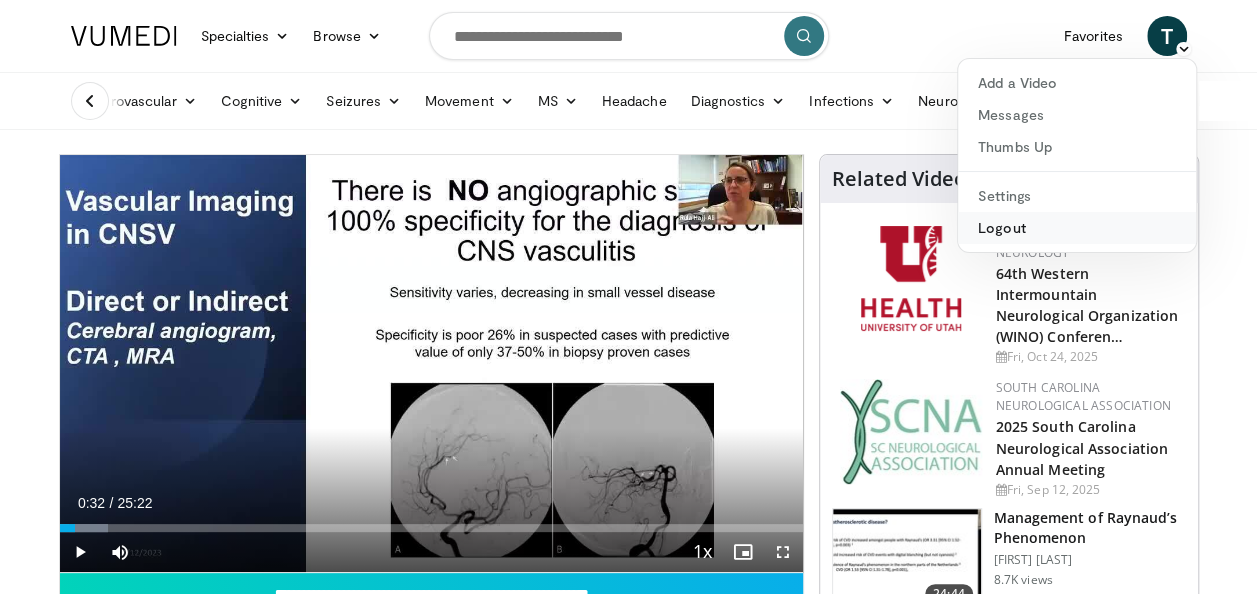 click on "Logout" at bounding box center (1077, 228) 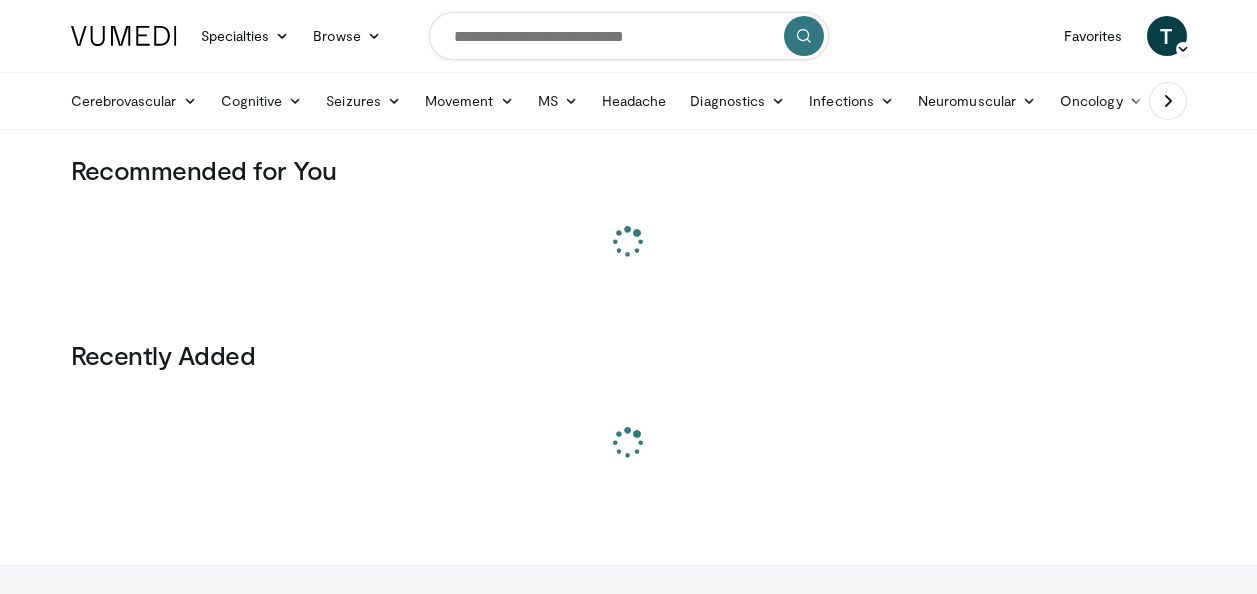scroll, scrollTop: 0, scrollLeft: 0, axis: both 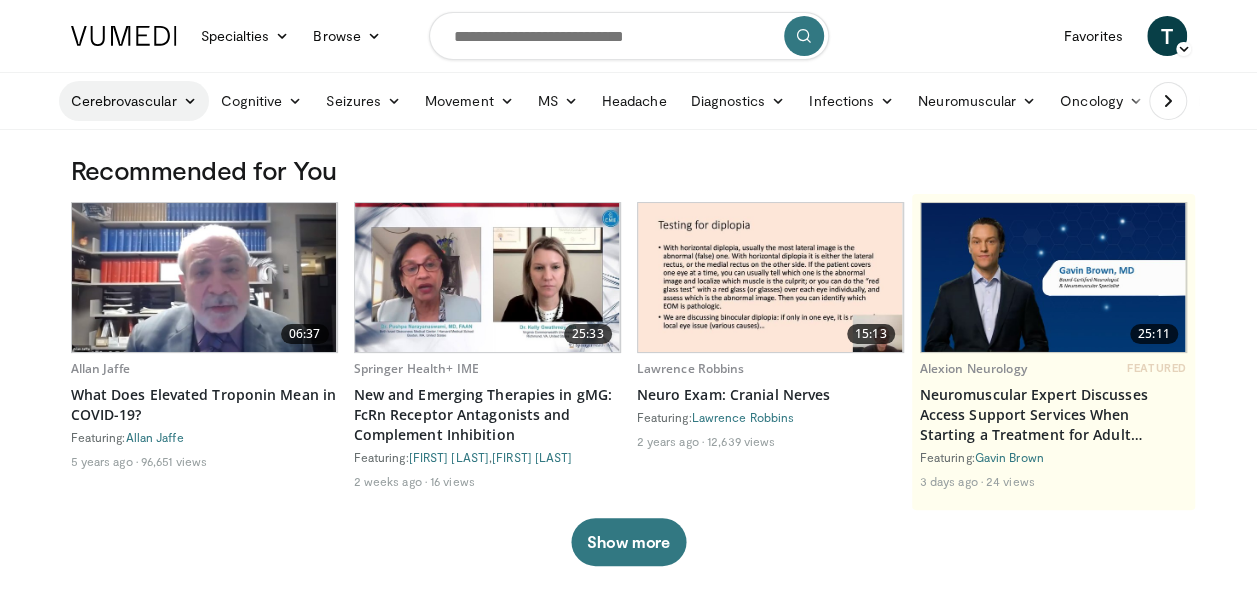 click at bounding box center [190, 101] 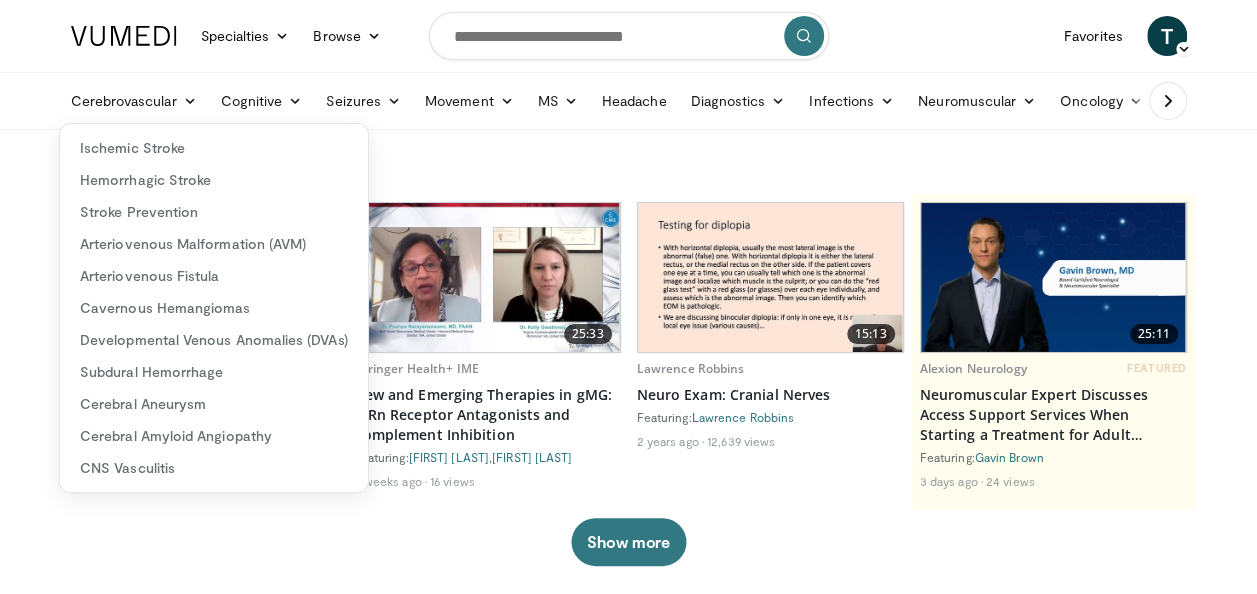 click on "Recommended for You" at bounding box center [629, 170] 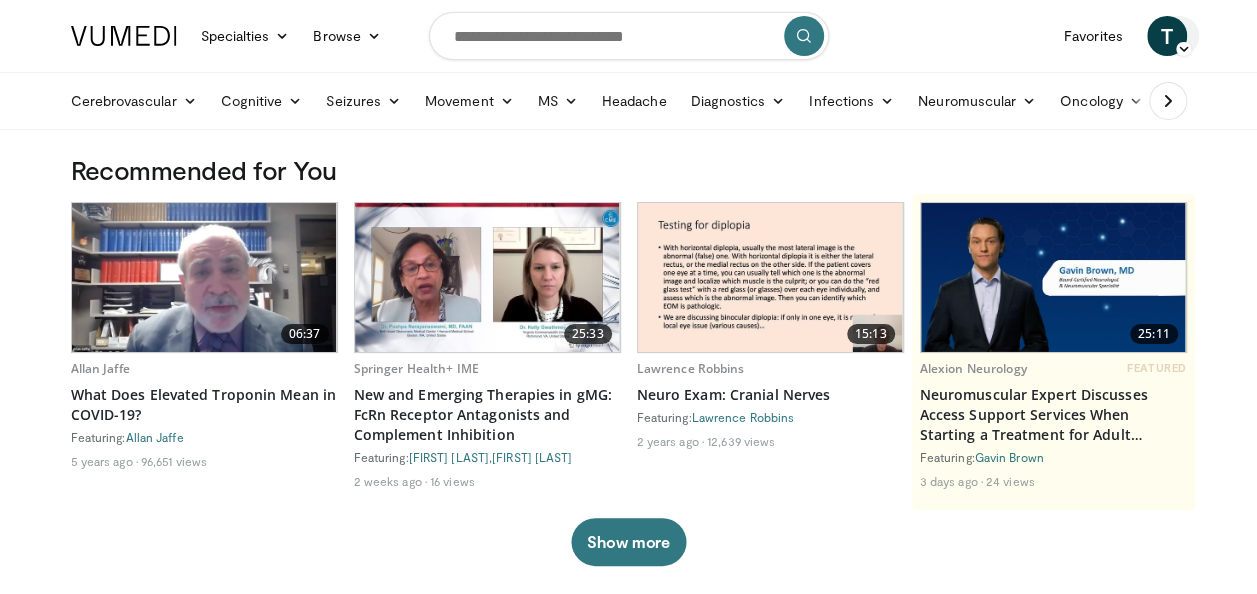 click on "T" at bounding box center (1167, 36) 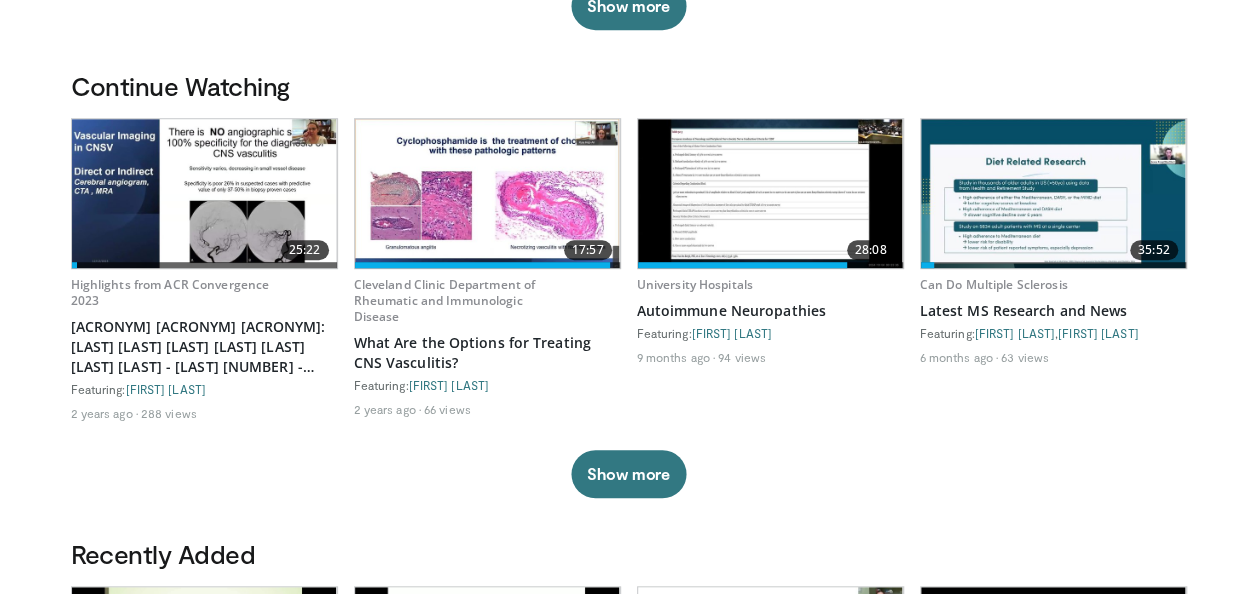 scroll, scrollTop: 529, scrollLeft: 0, axis: vertical 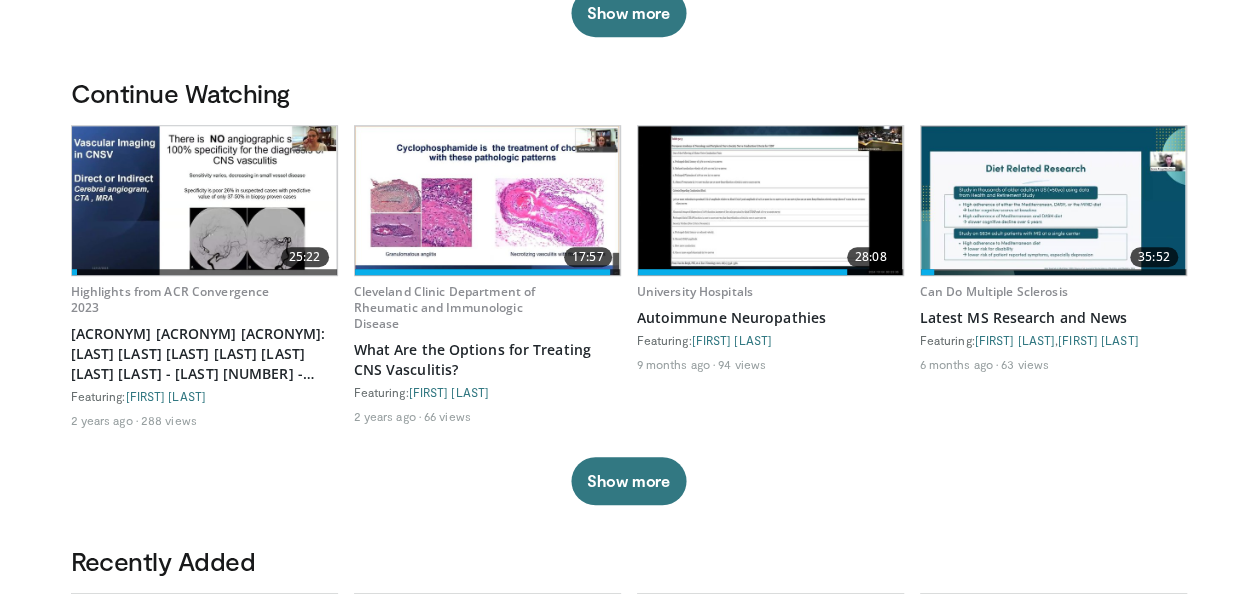 click at bounding box center (204, 200) 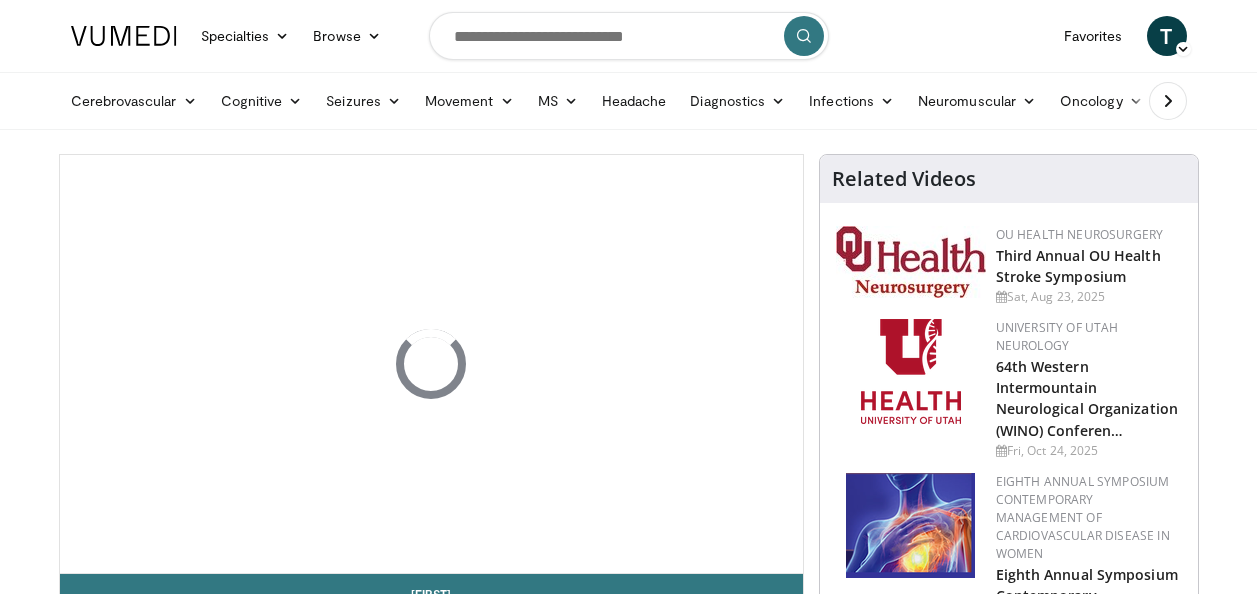 scroll, scrollTop: 0, scrollLeft: 0, axis: both 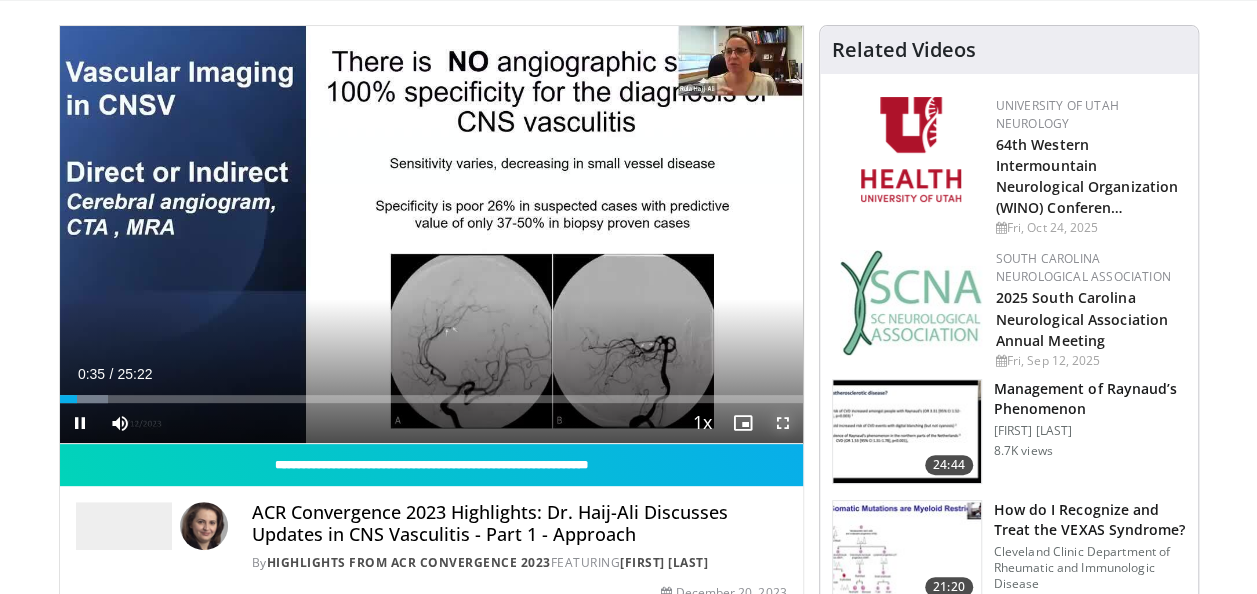 click at bounding box center [783, 423] 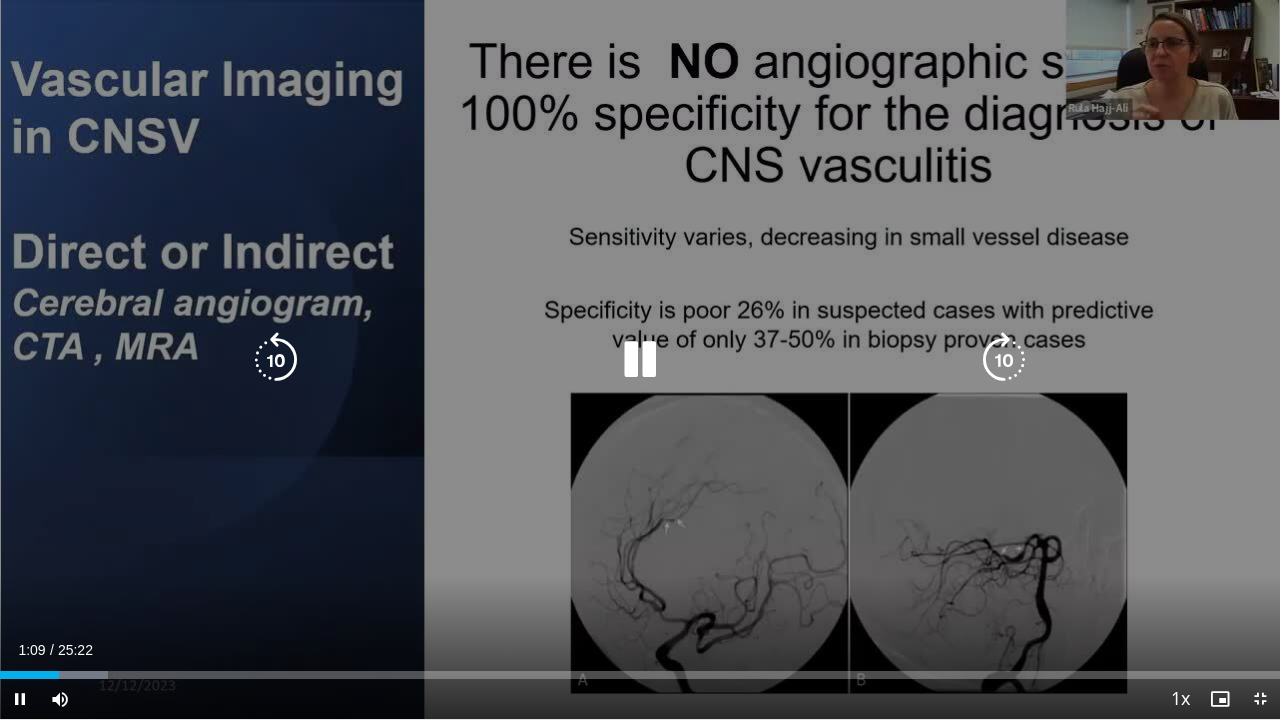 click at bounding box center [640, 360] 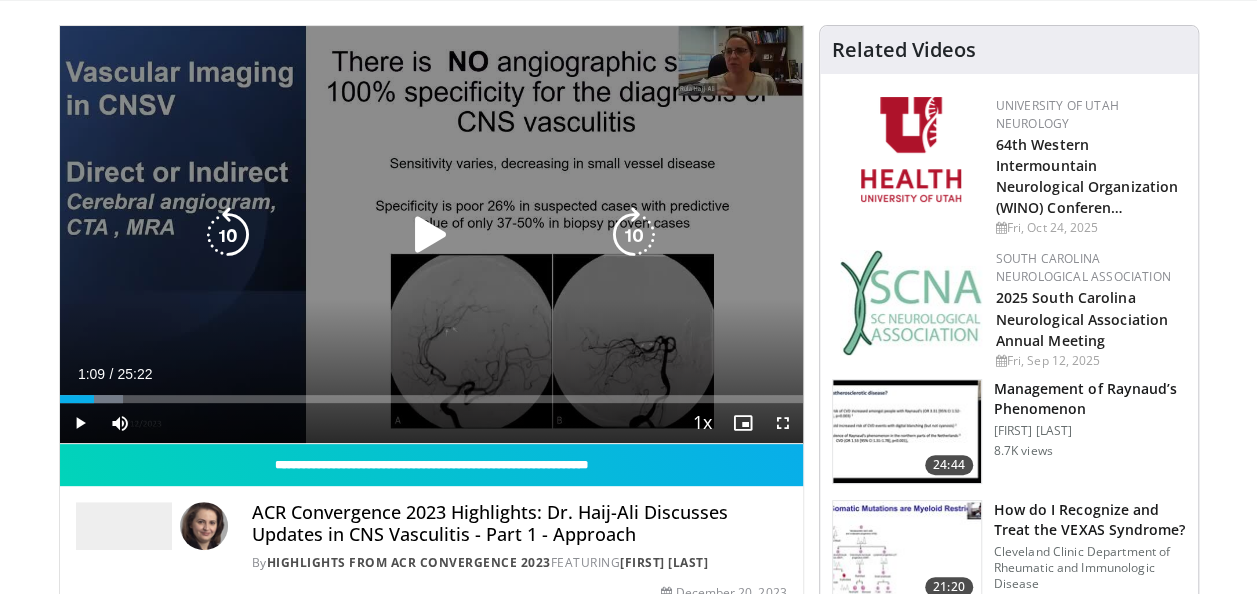 click on "10 seconds
Tap to unmute" at bounding box center [431, 234] 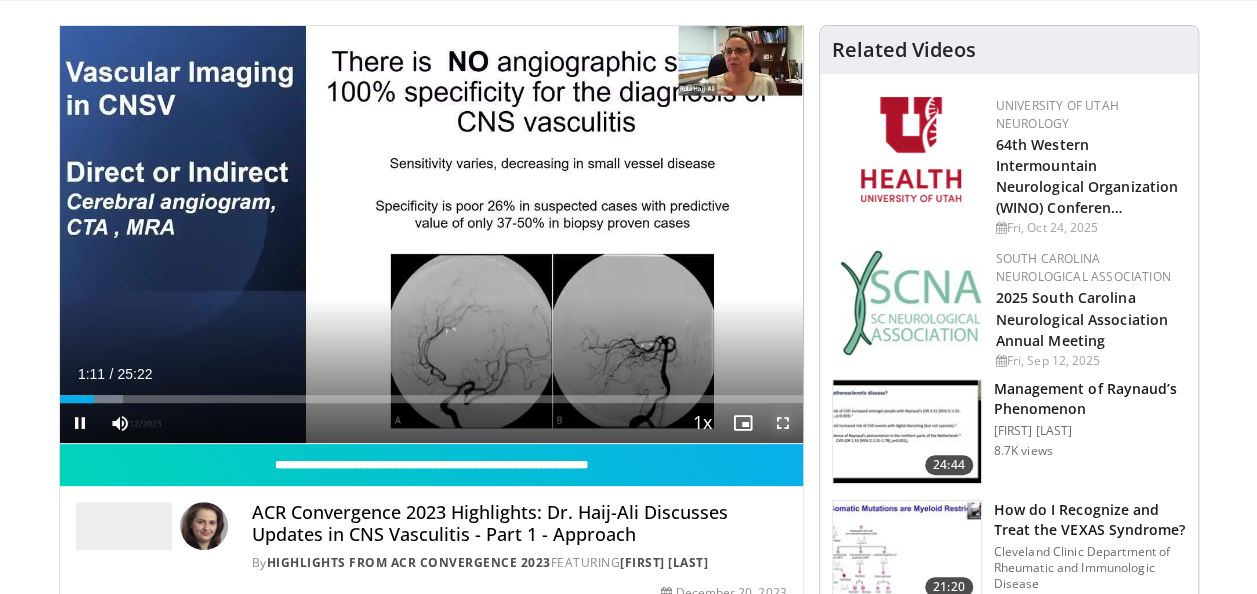 click at bounding box center [783, 423] 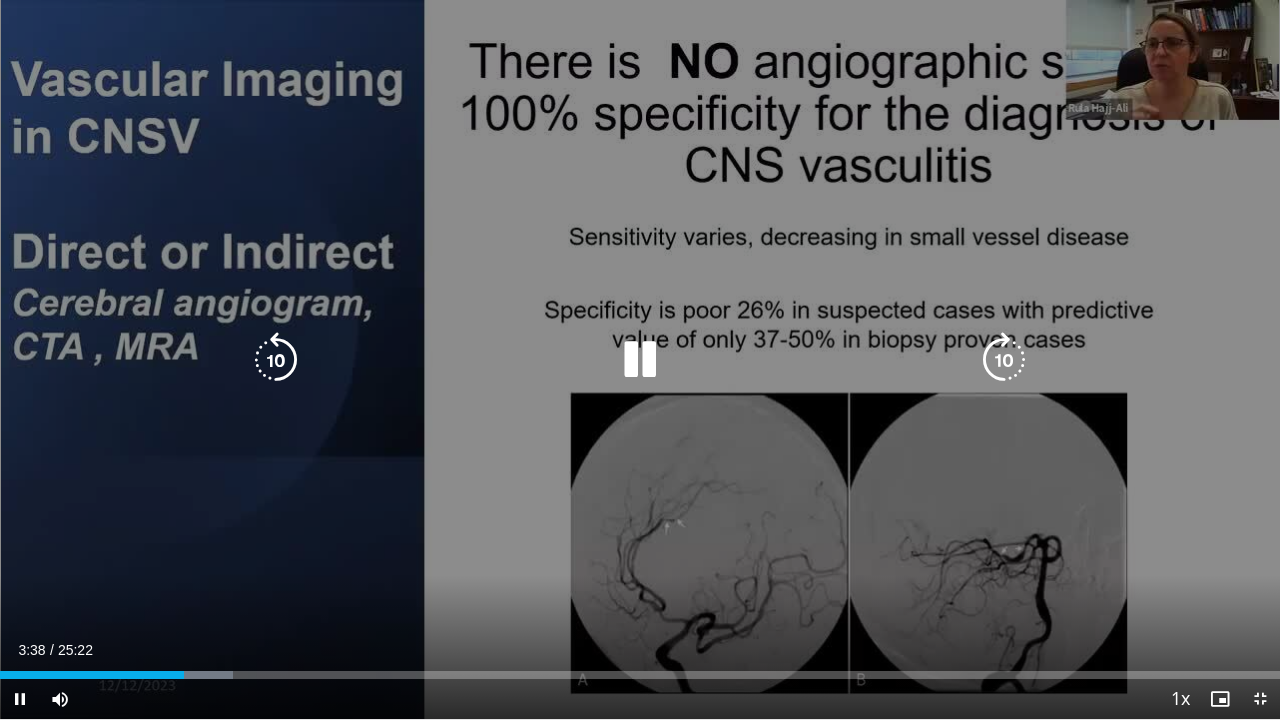 click at bounding box center (640, 360) 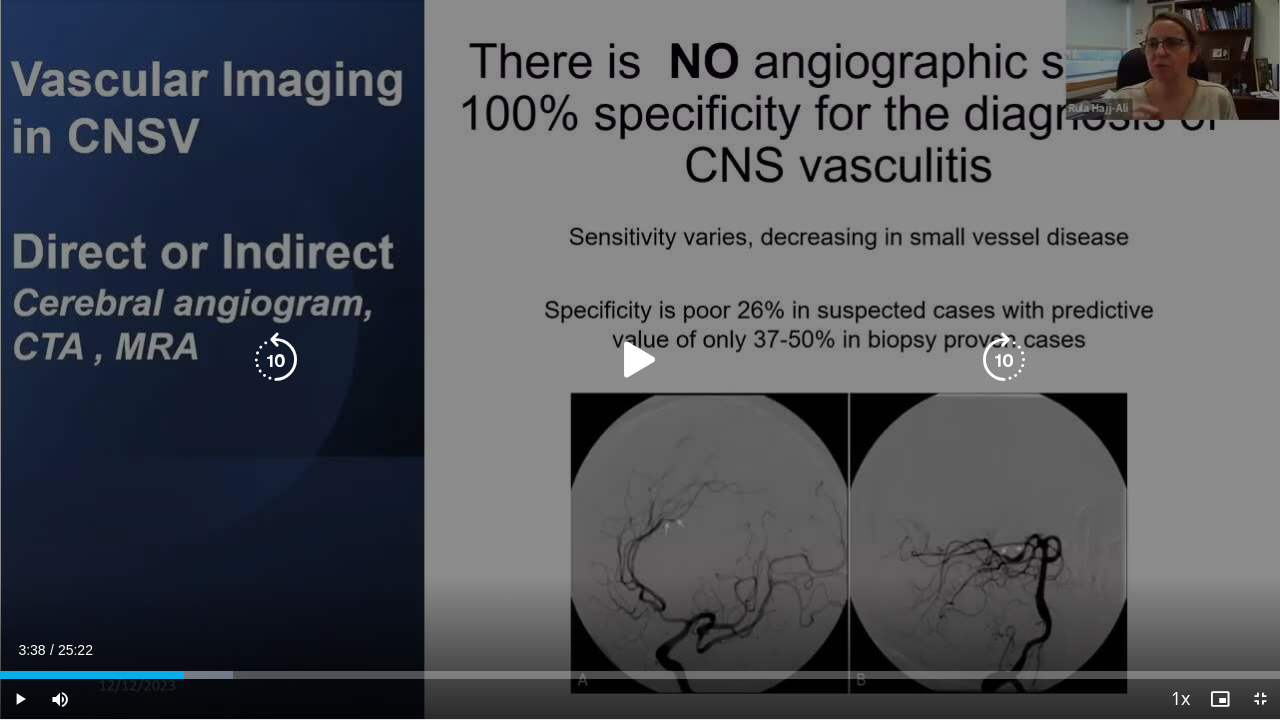 click on "10 seconds
Tap to unmute" at bounding box center (640, 359) 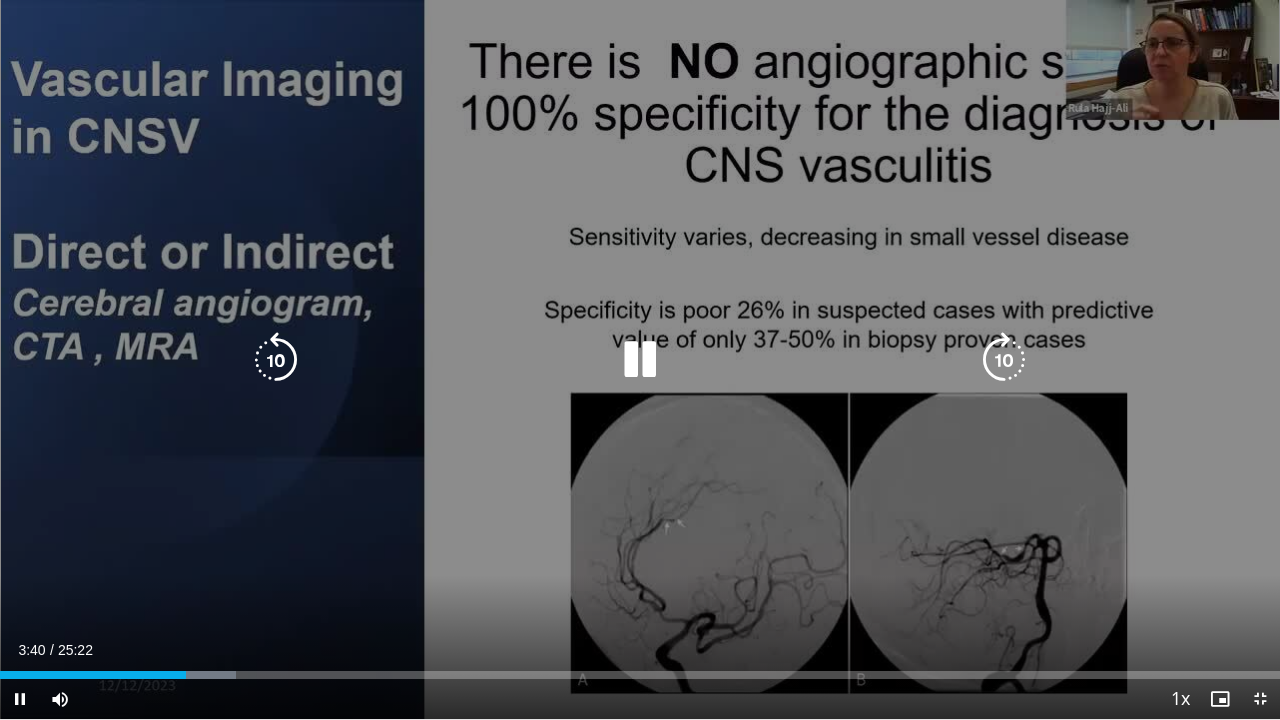 click at bounding box center [640, 360] 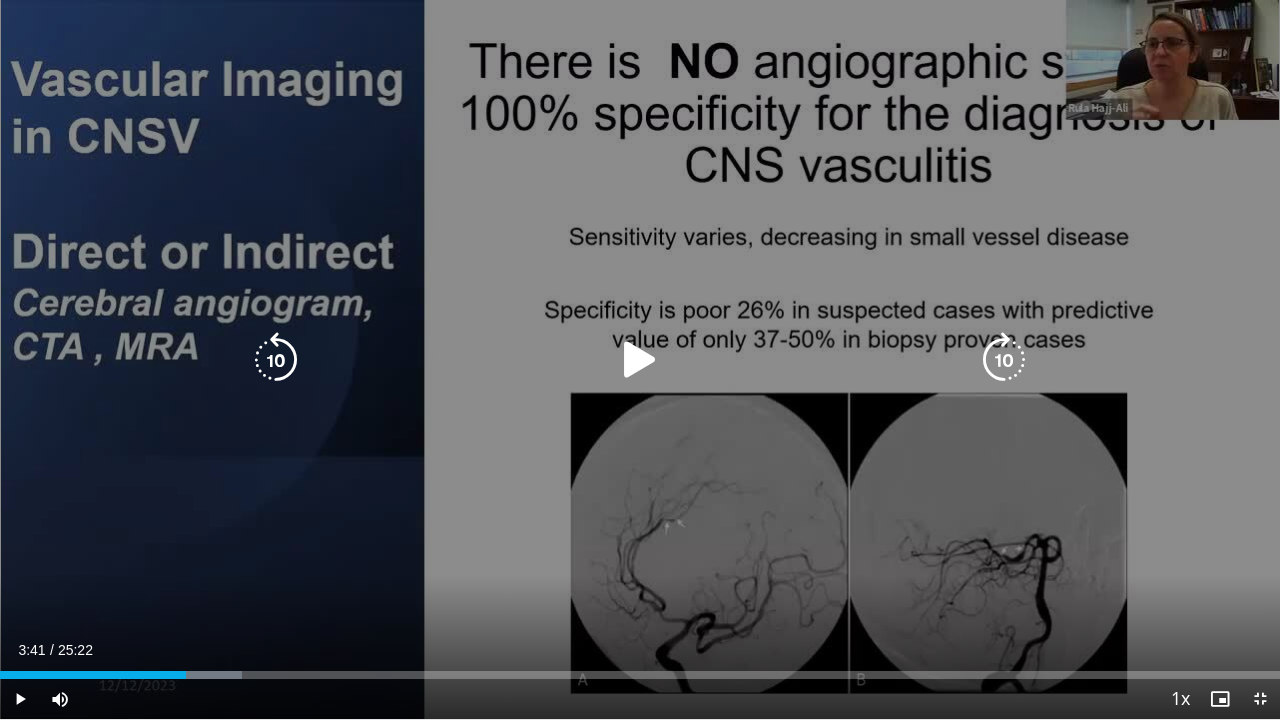click at bounding box center (640, 360) 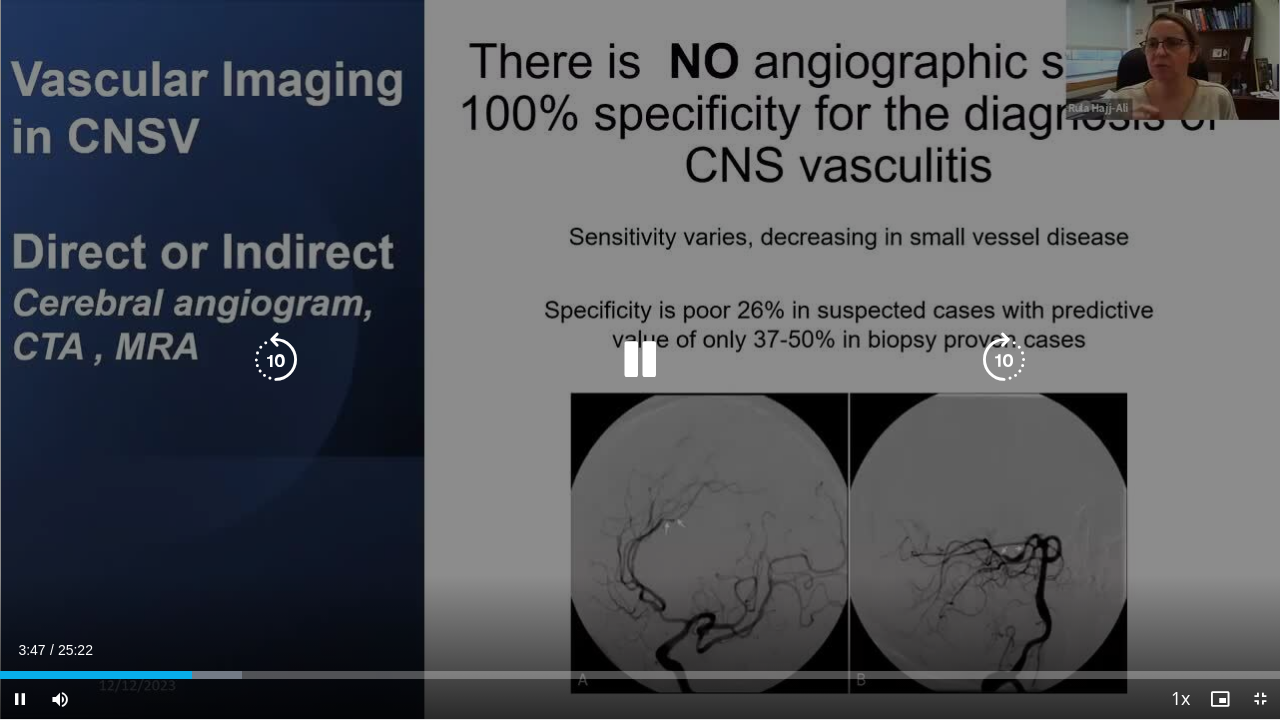 click on "10 seconds
Tap to unmute" at bounding box center (640, 359) 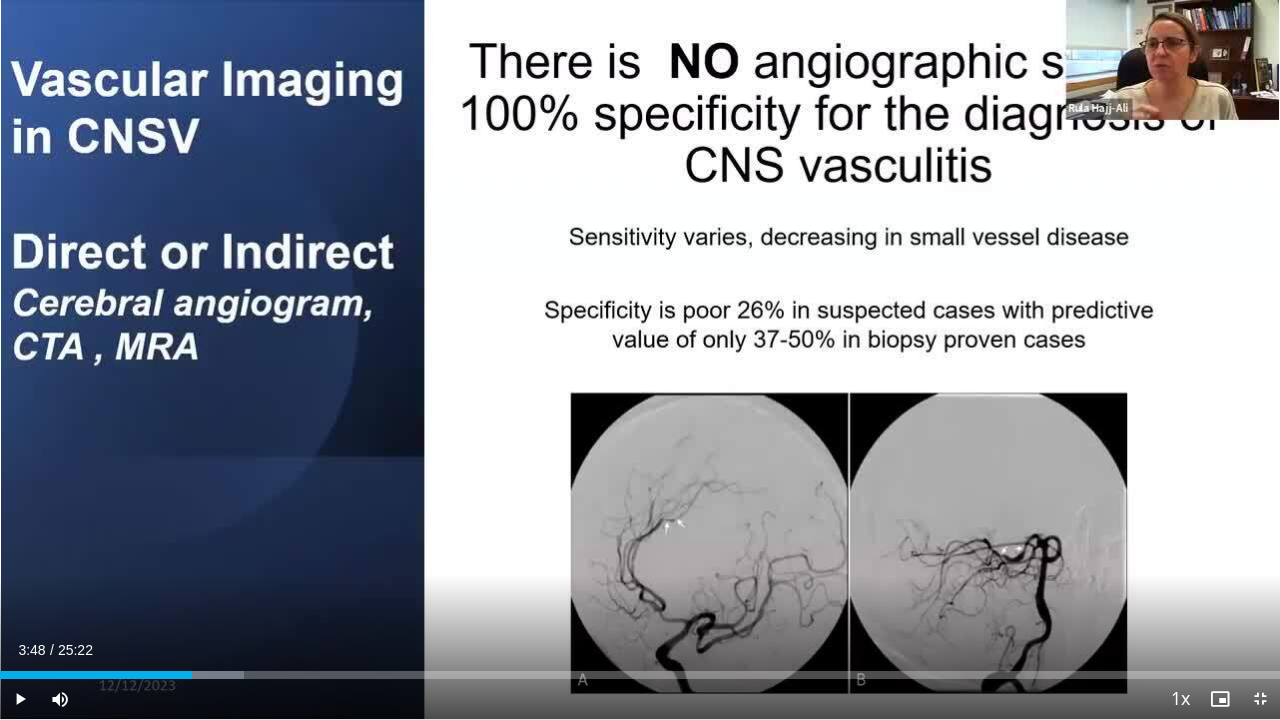 click on "10 seconds
Tap to unmute" at bounding box center [640, 359] 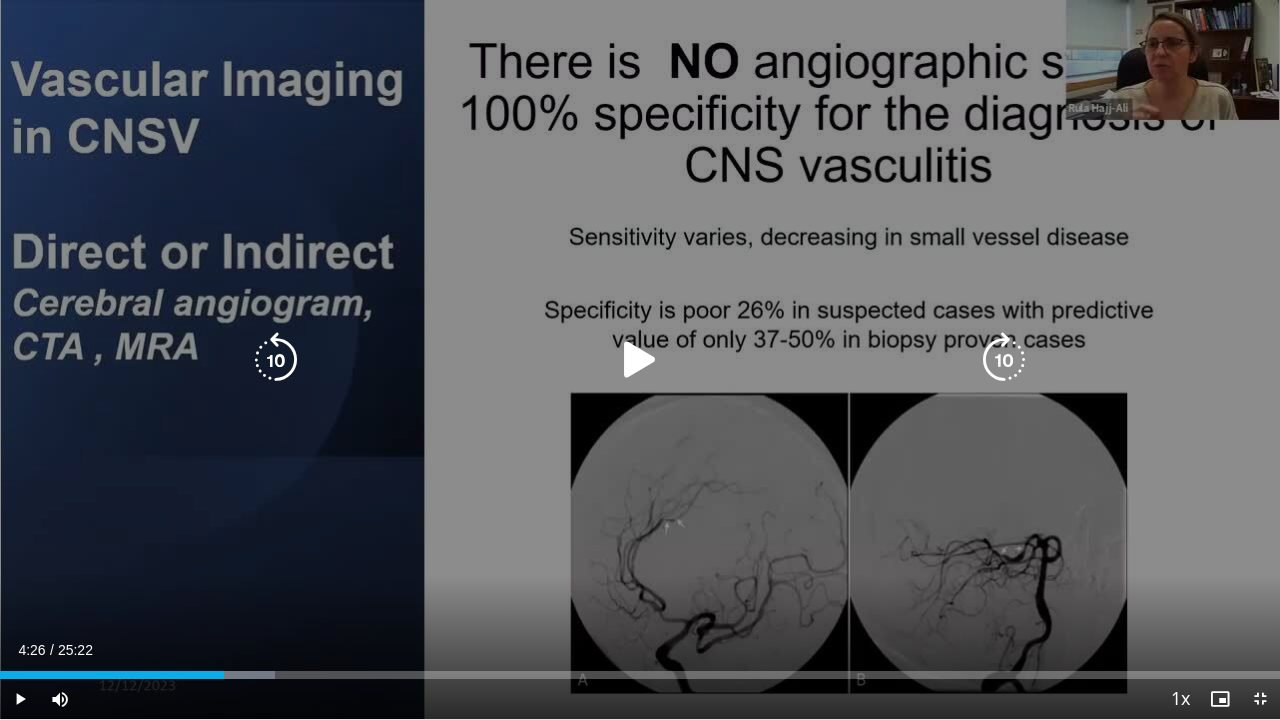 click at bounding box center (640, 360) 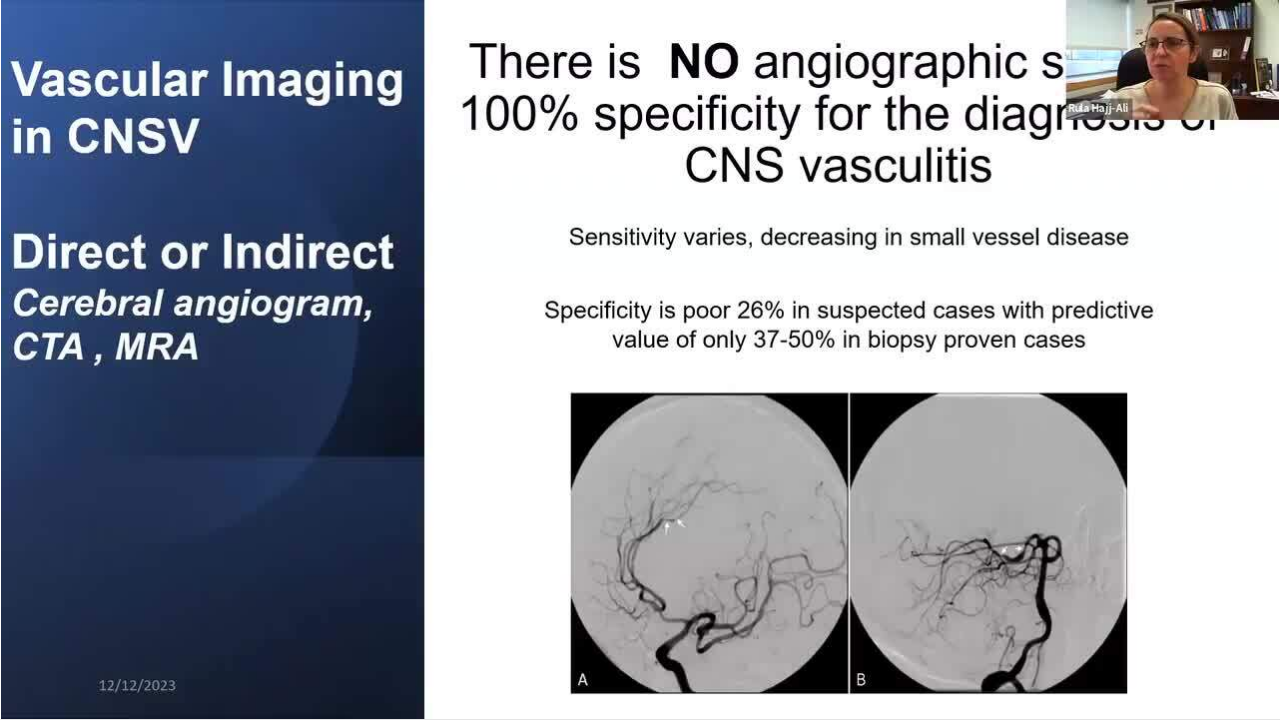 type 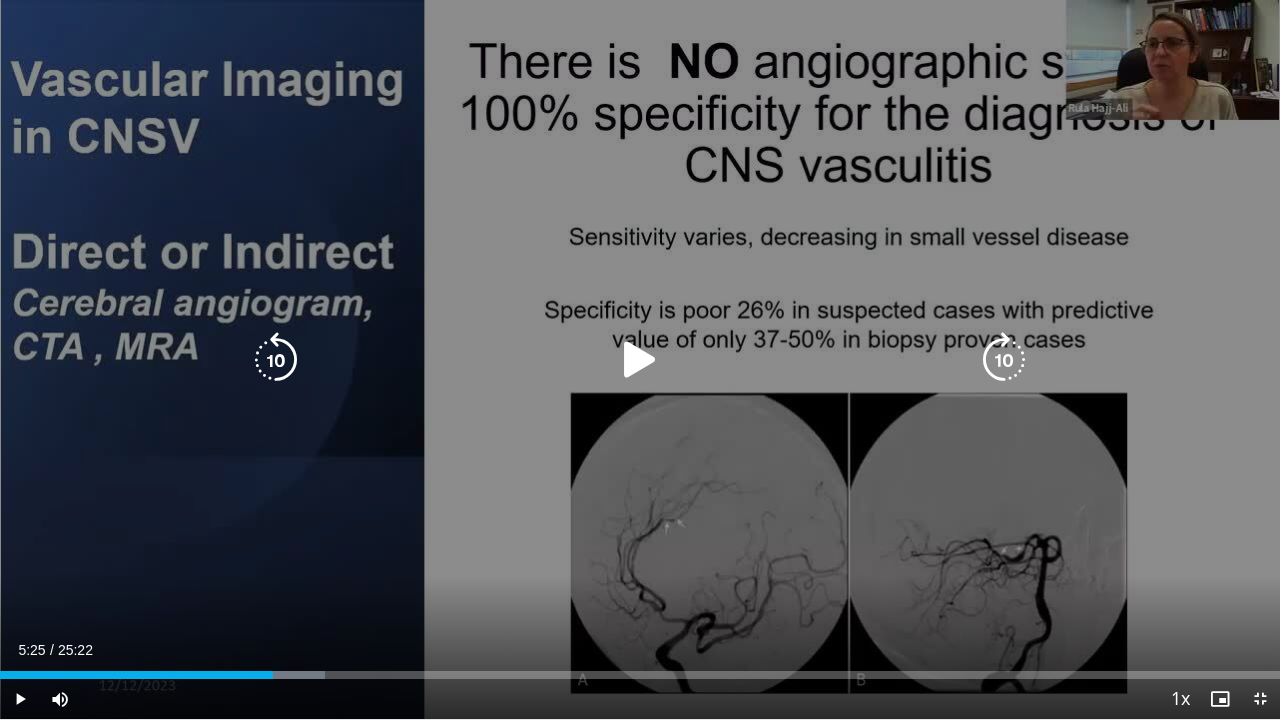 click at bounding box center [640, 360] 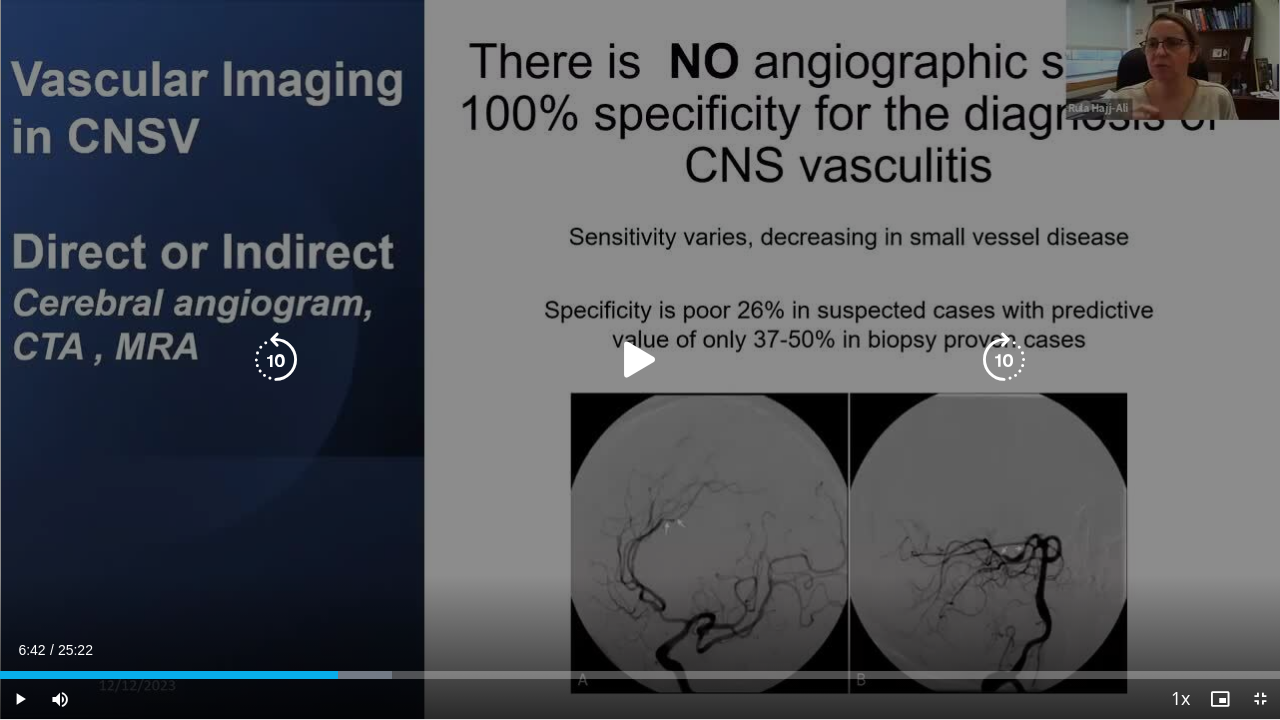 click at bounding box center (640, 360) 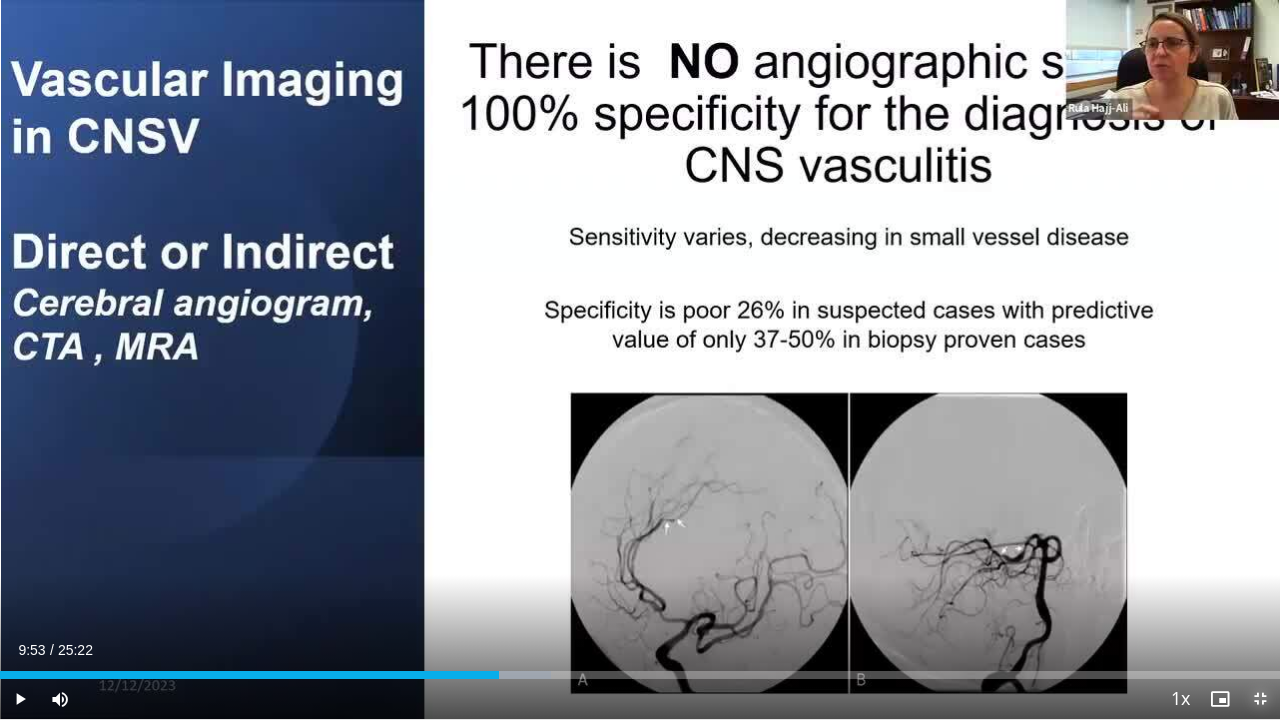 click at bounding box center [1260, 699] 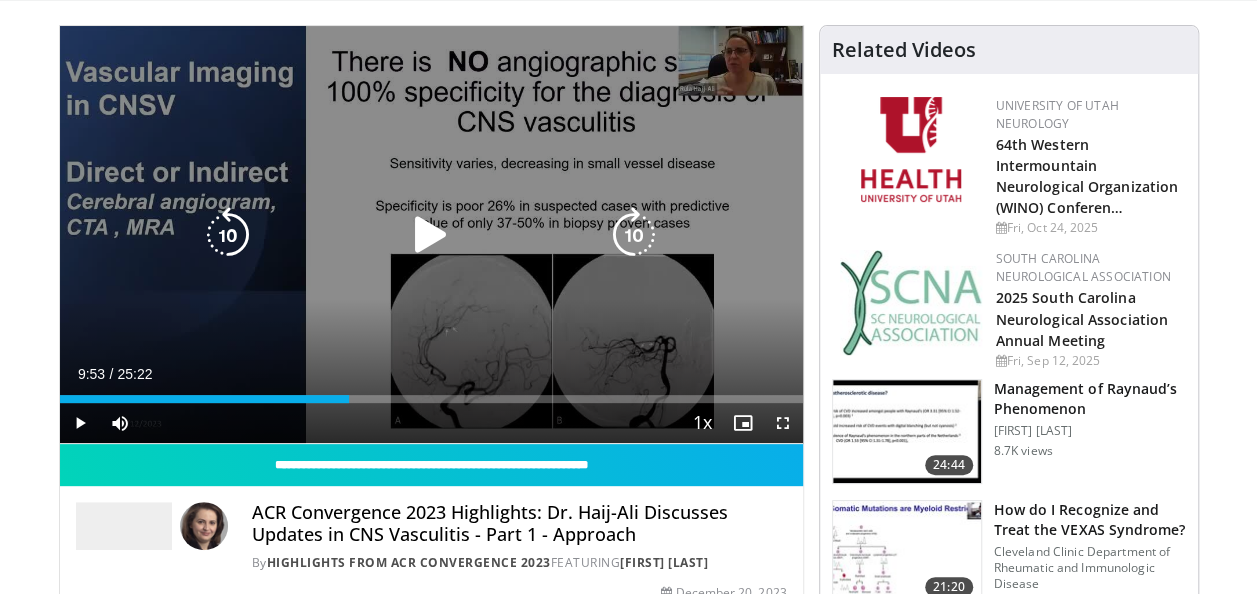 click at bounding box center (431, 235) 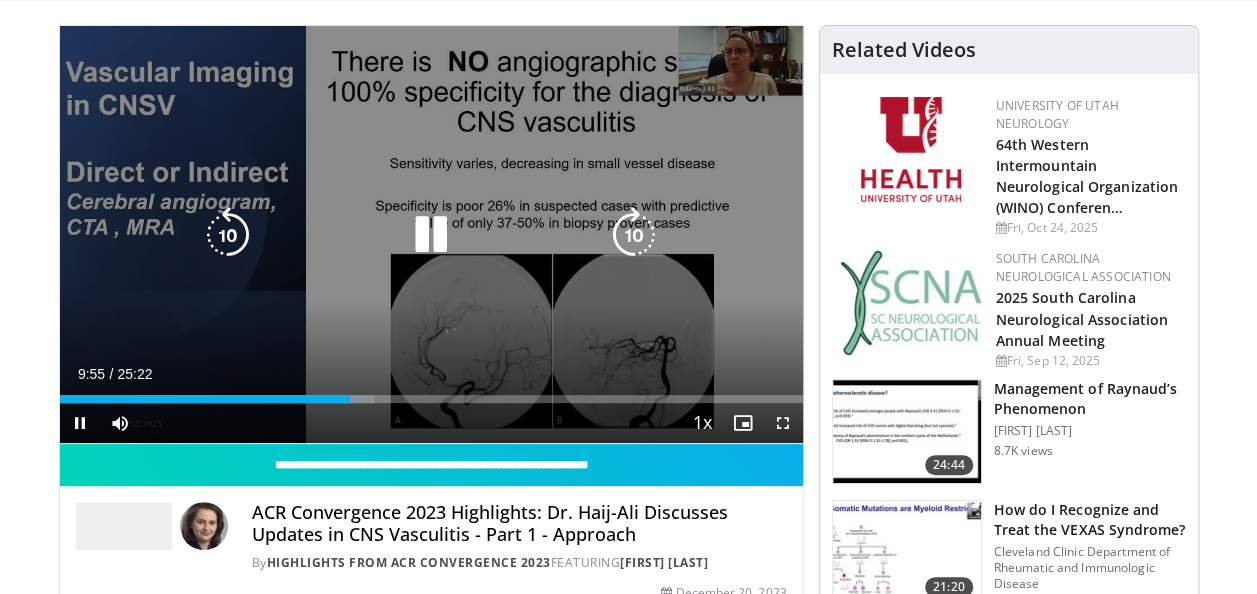 click at bounding box center (431, 235) 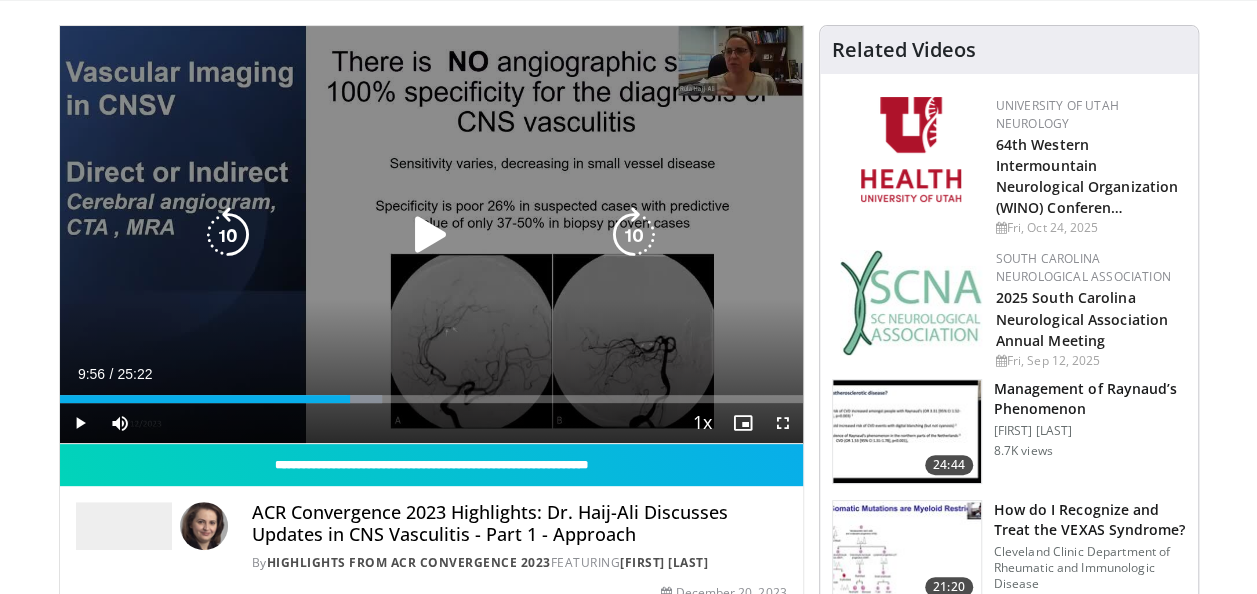 click on "10 seconds
Tap to unmute" at bounding box center [431, 234] 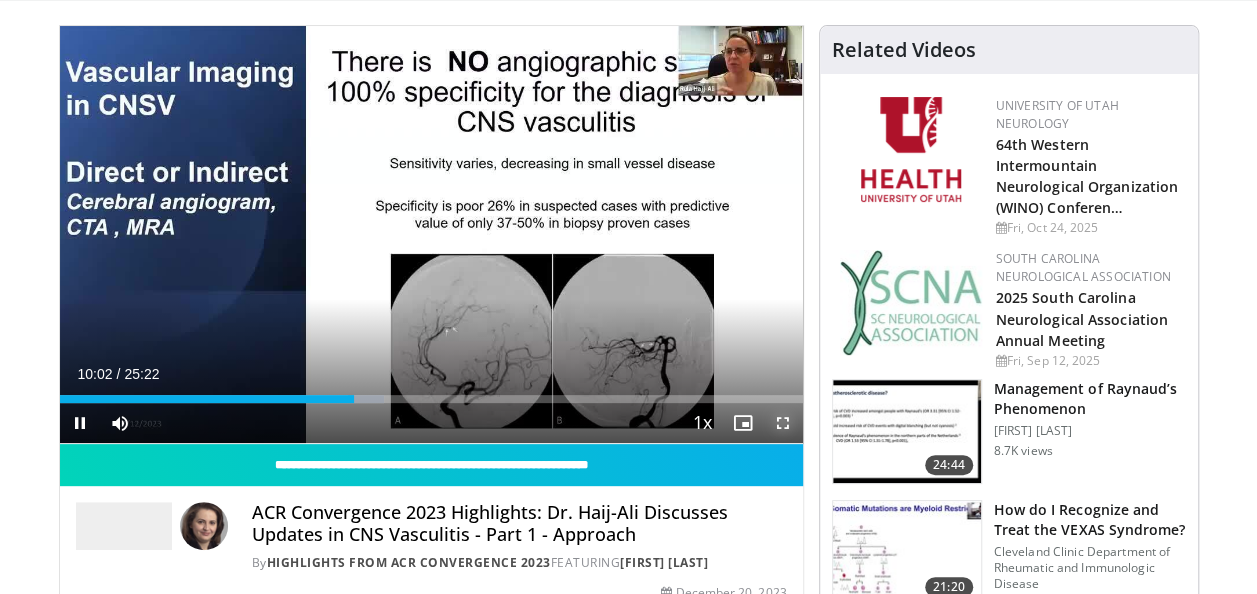 click at bounding box center (783, 423) 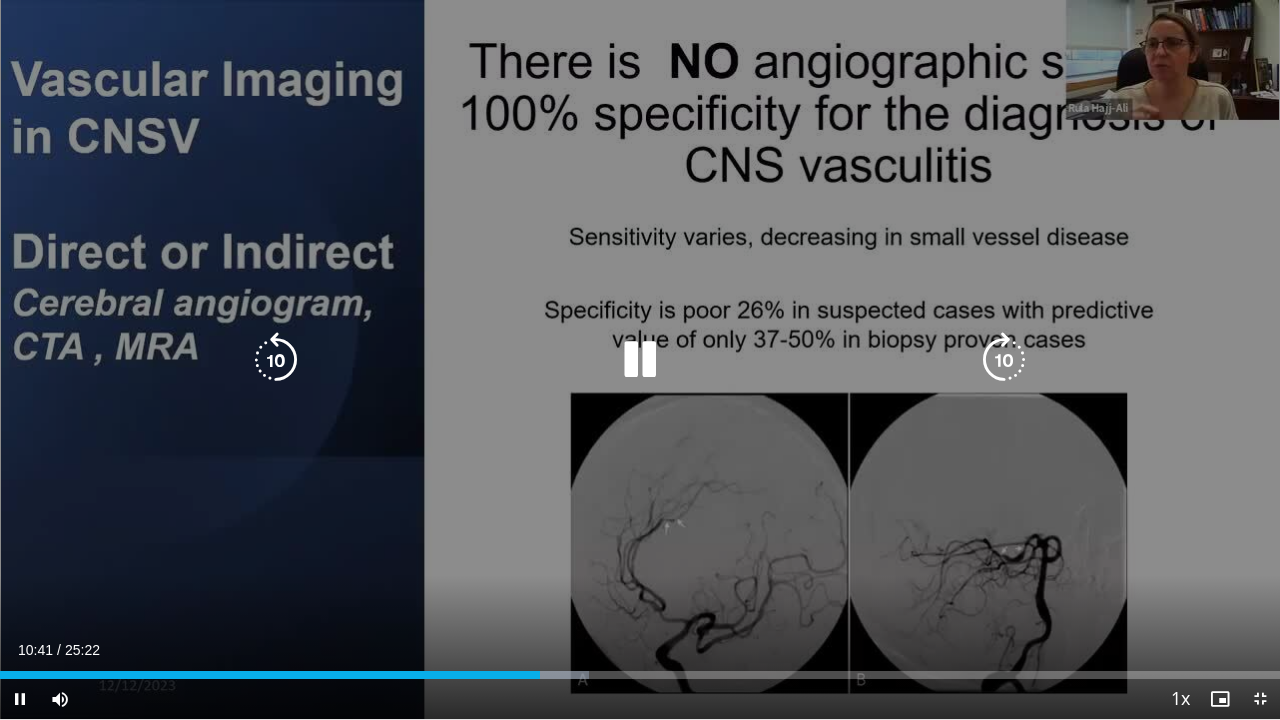 click on "10 seconds
Tap to unmute" at bounding box center [640, 359] 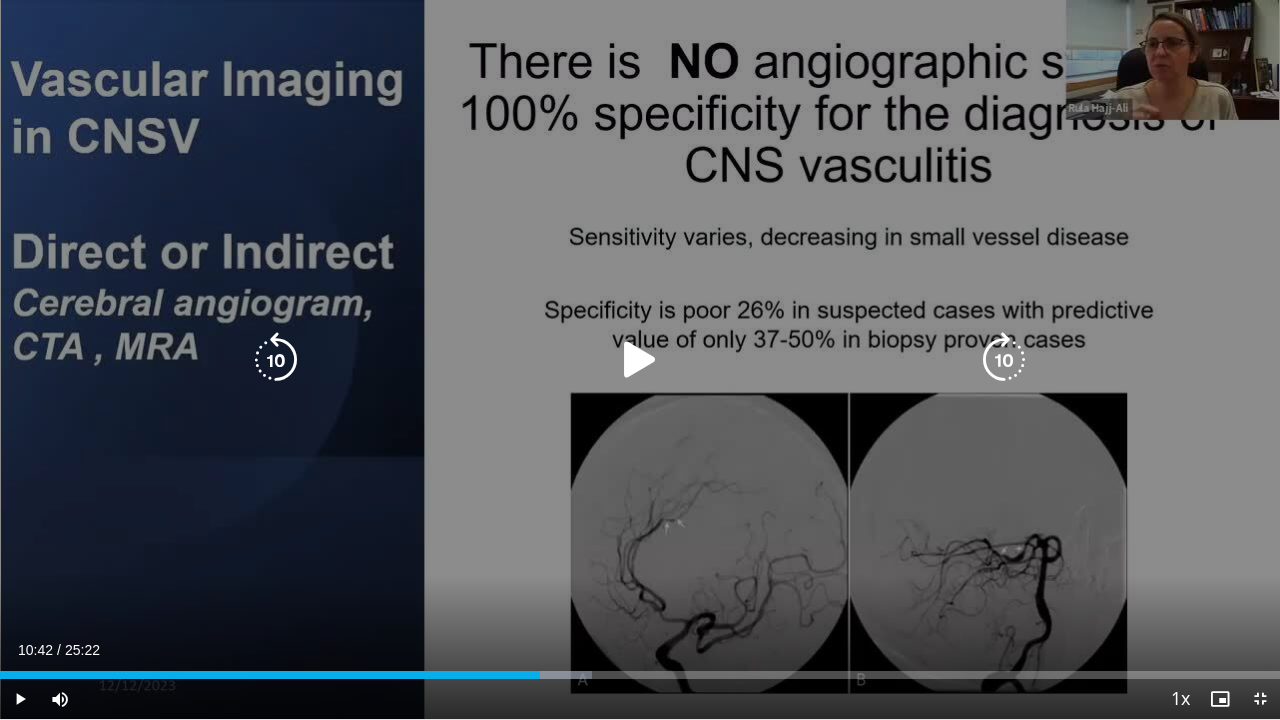 click on "10 seconds
Tap to unmute" at bounding box center (640, 359) 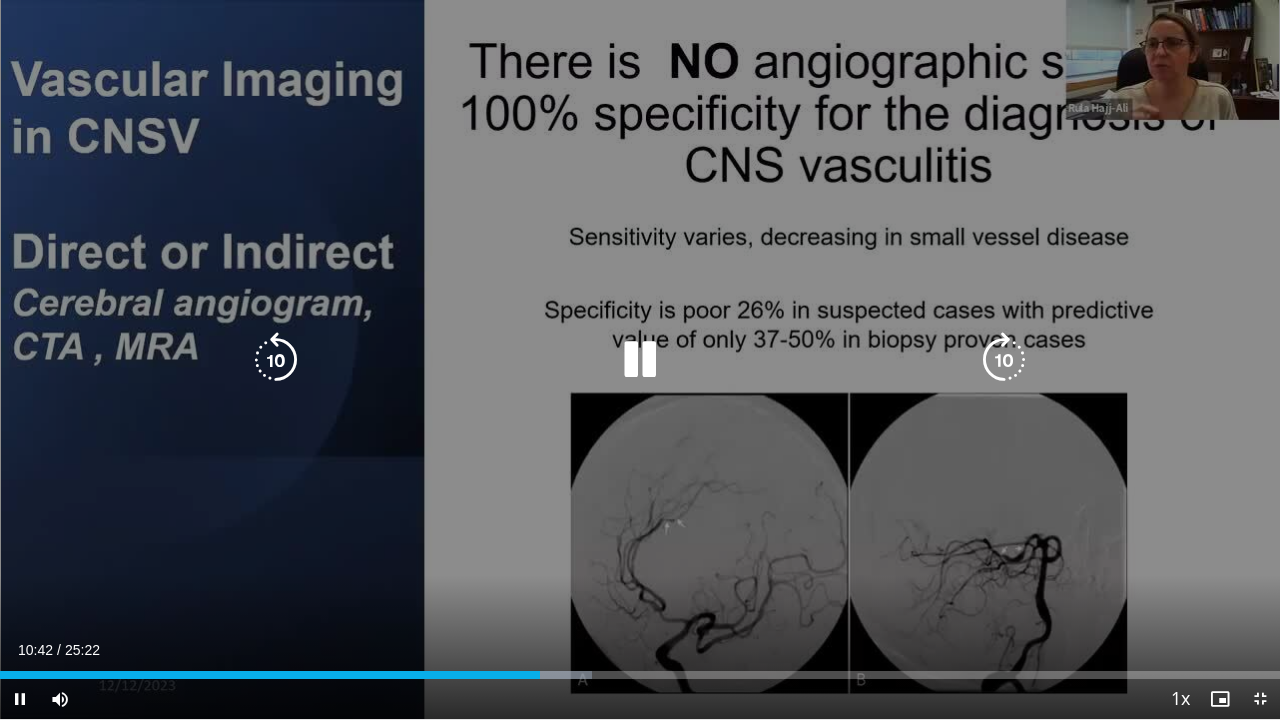 click on "10 seconds
Tap to unmute" at bounding box center [640, 359] 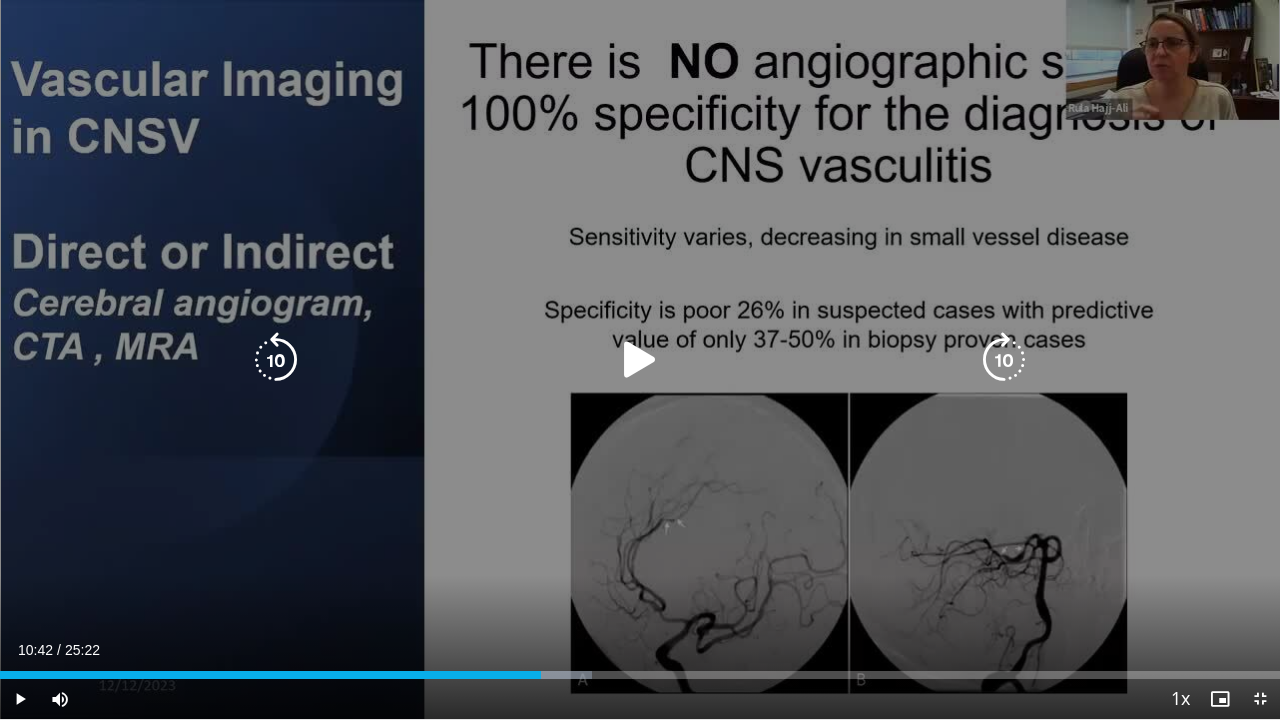 click at bounding box center [640, 360] 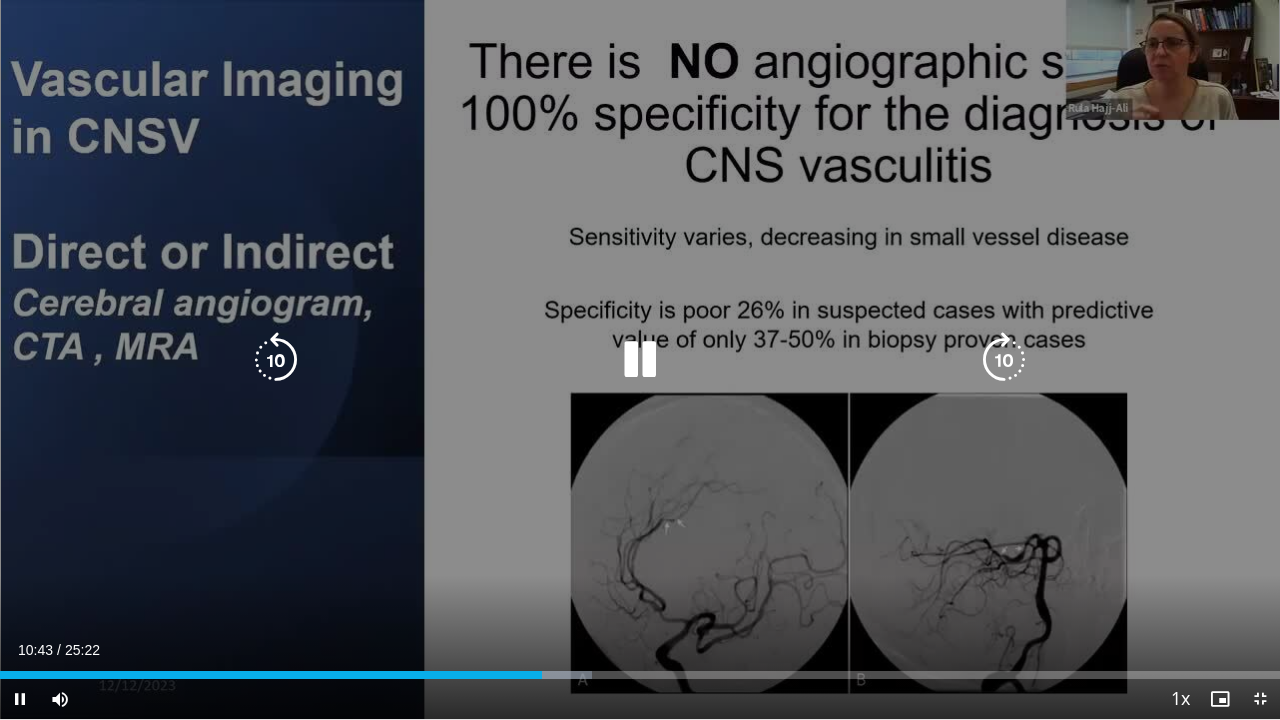 click at bounding box center (640, 360) 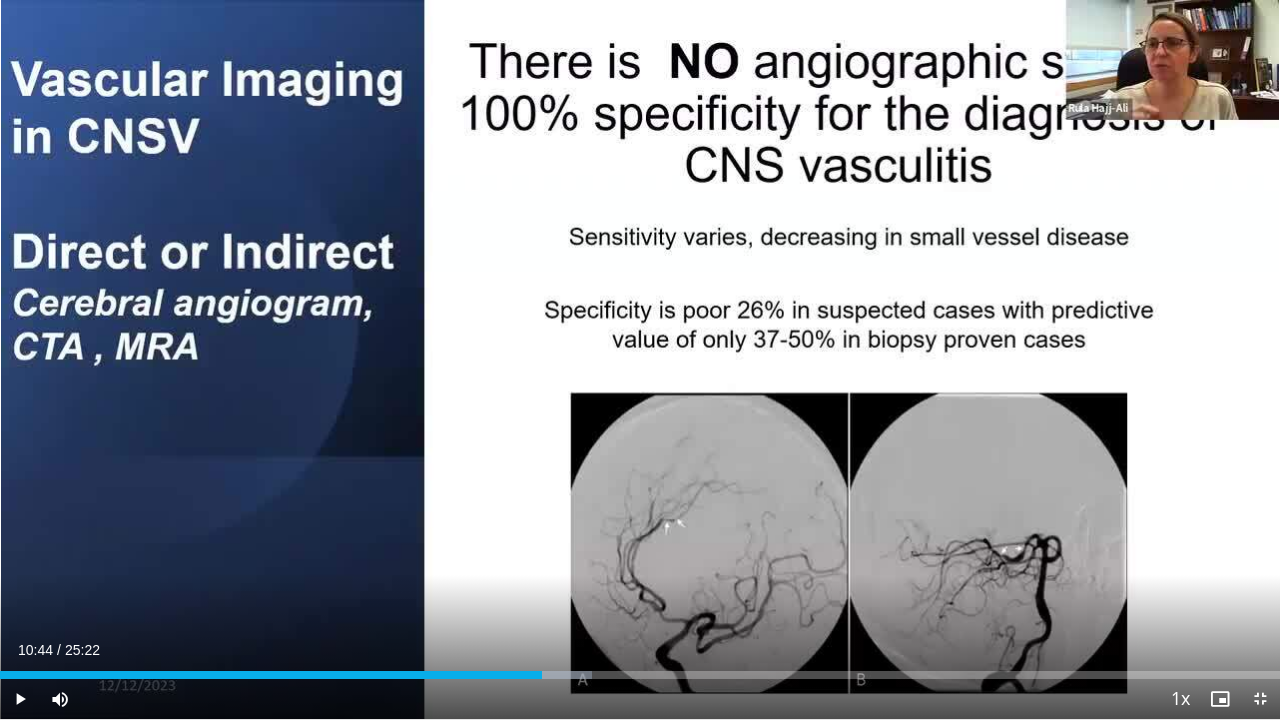click on "10 seconds
Tap to unmute" at bounding box center [640, 359] 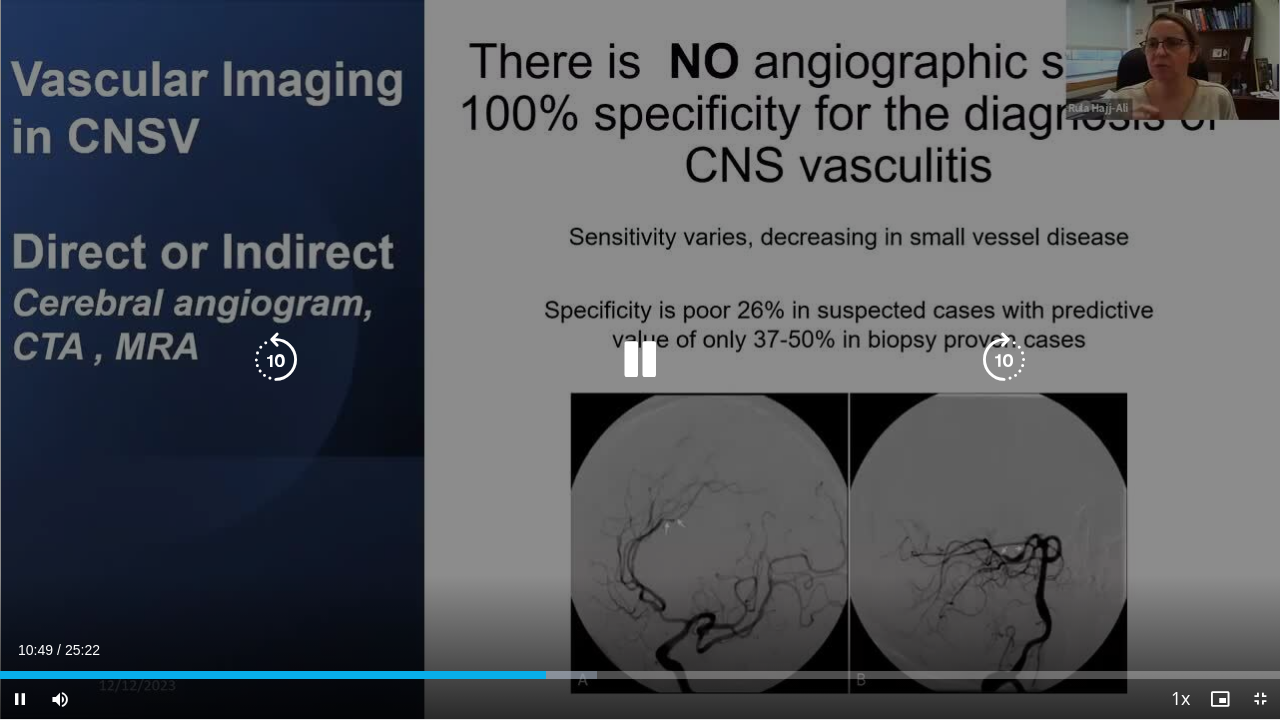 click on "10 seconds
Tap to unmute" at bounding box center (640, 359) 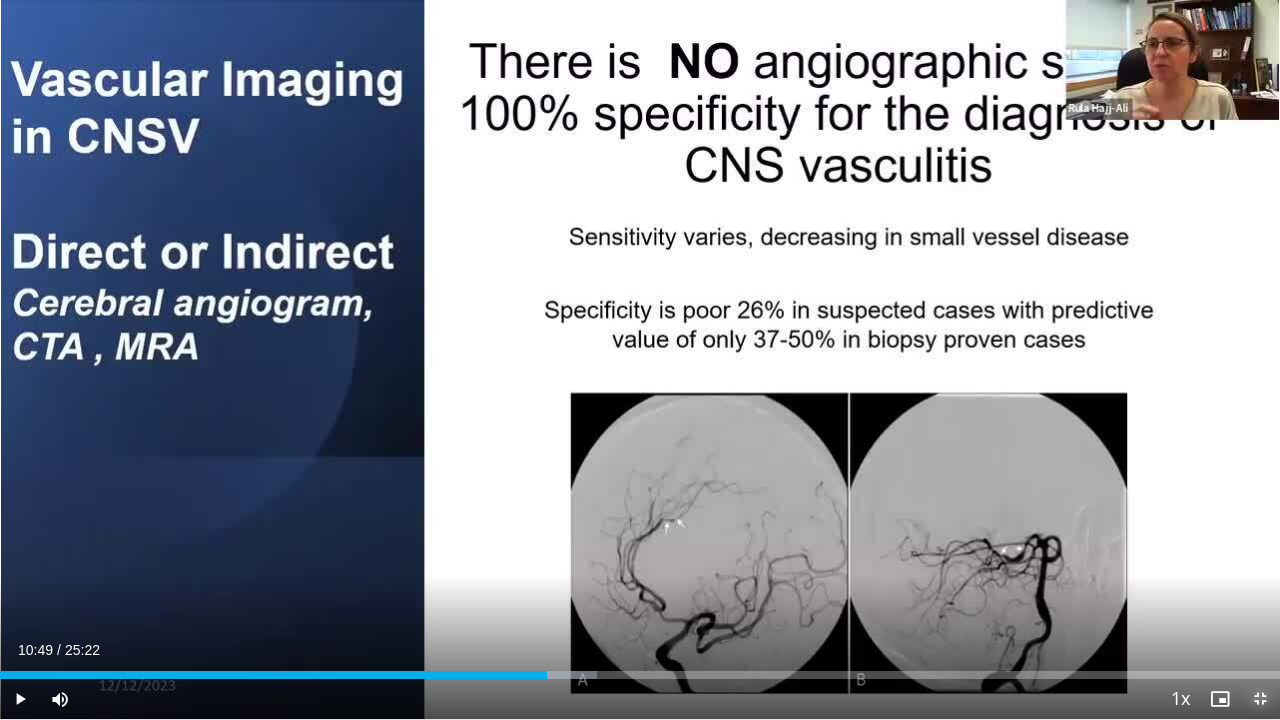 click at bounding box center (1260, 699) 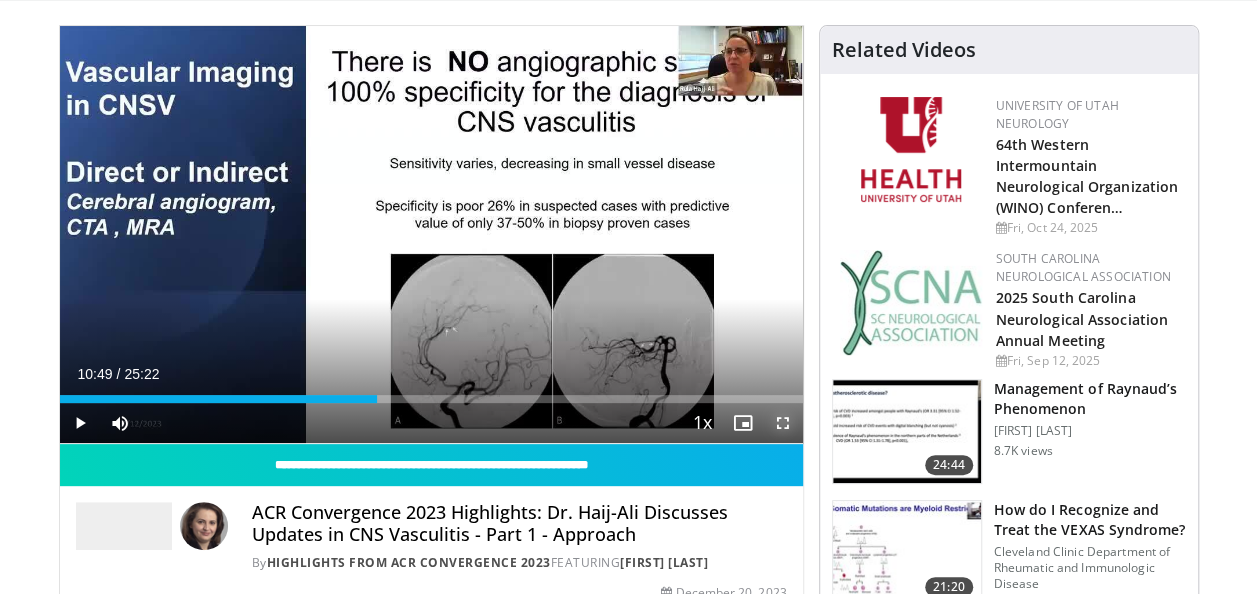 click at bounding box center [783, 423] 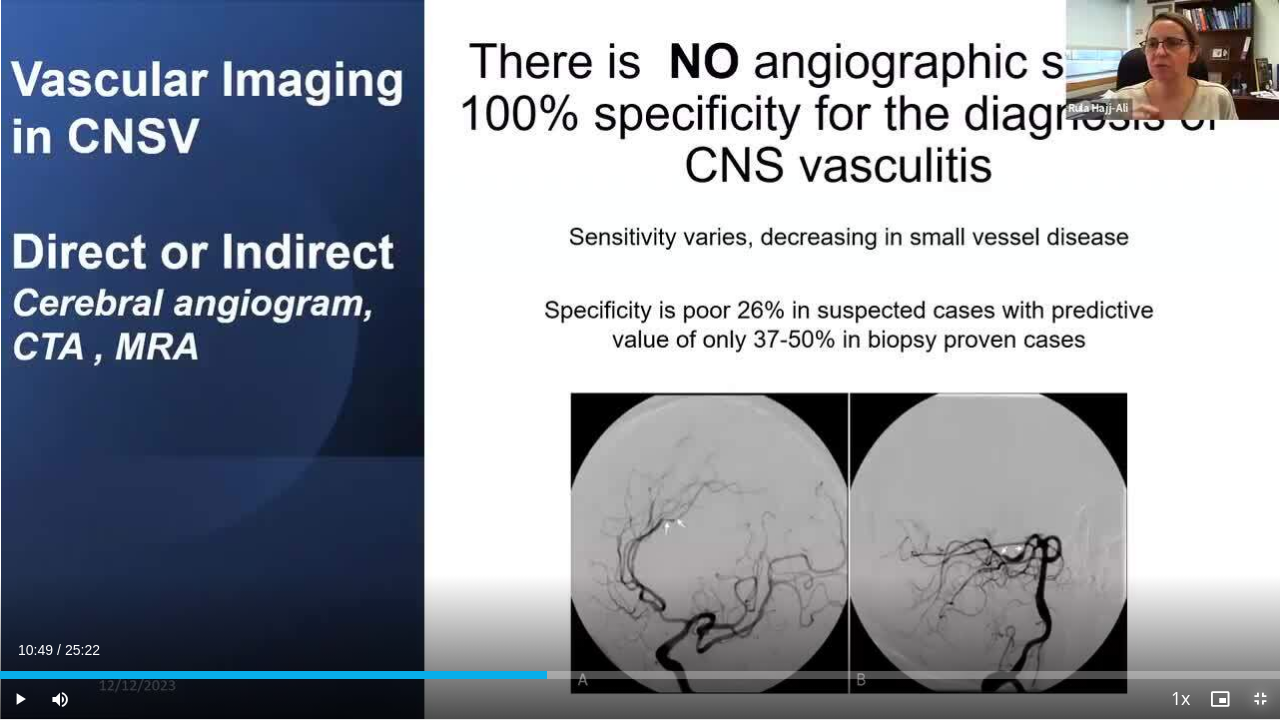 click at bounding box center [1260, 699] 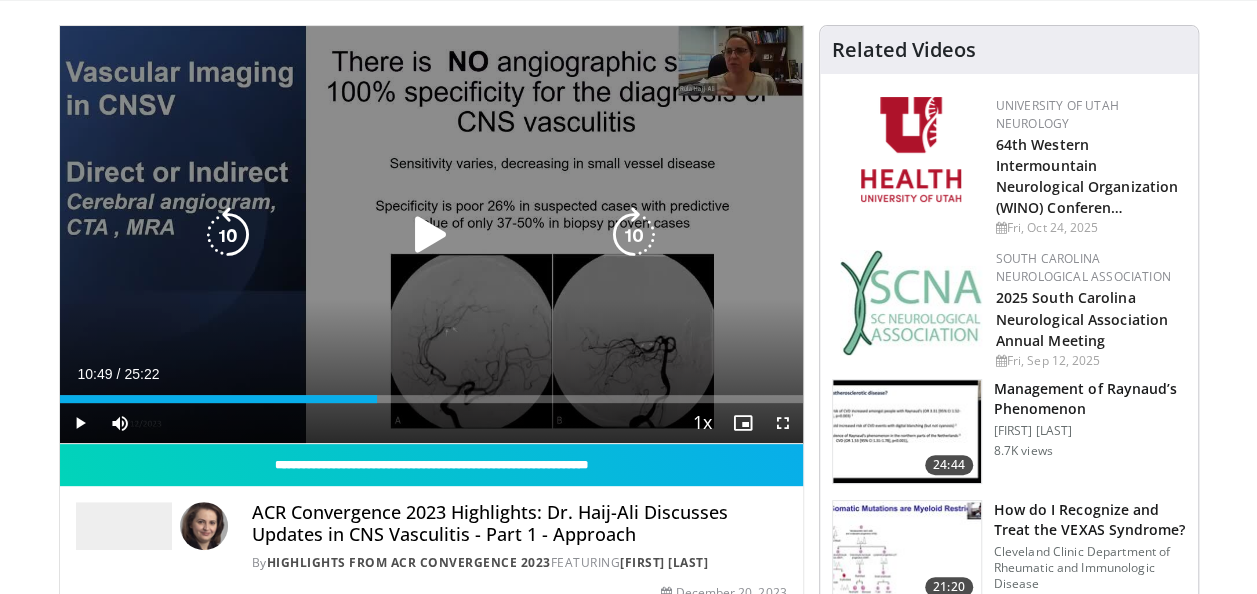 click on "10 seconds
Tap to unmute" at bounding box center [431, 234] 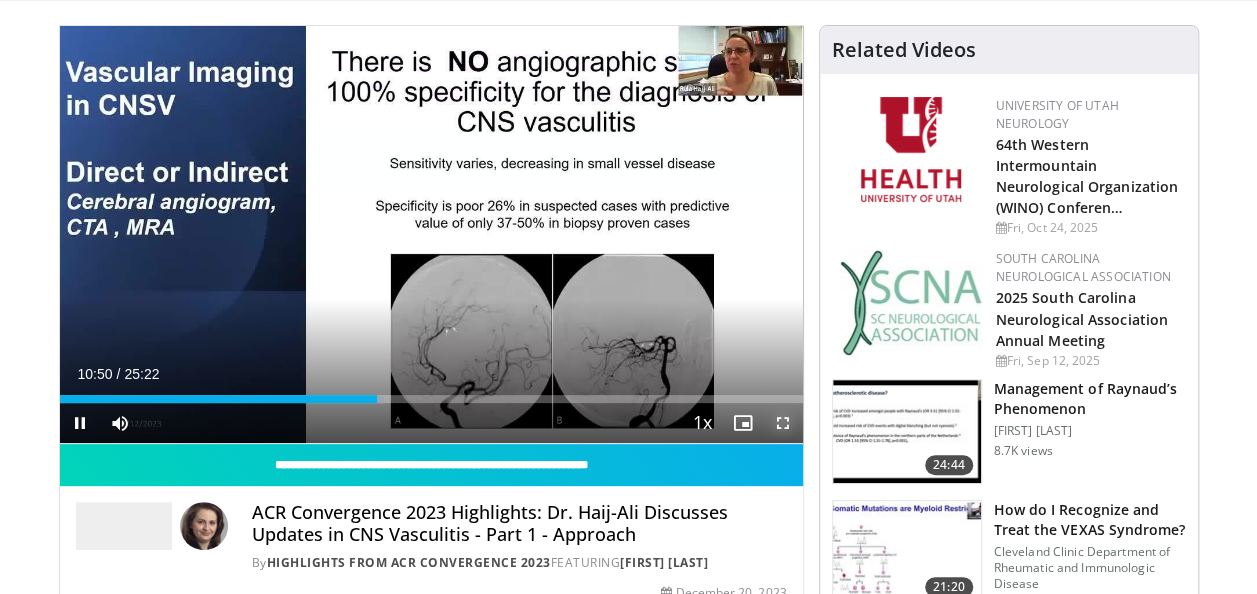 click at bounding box center (783, 423) 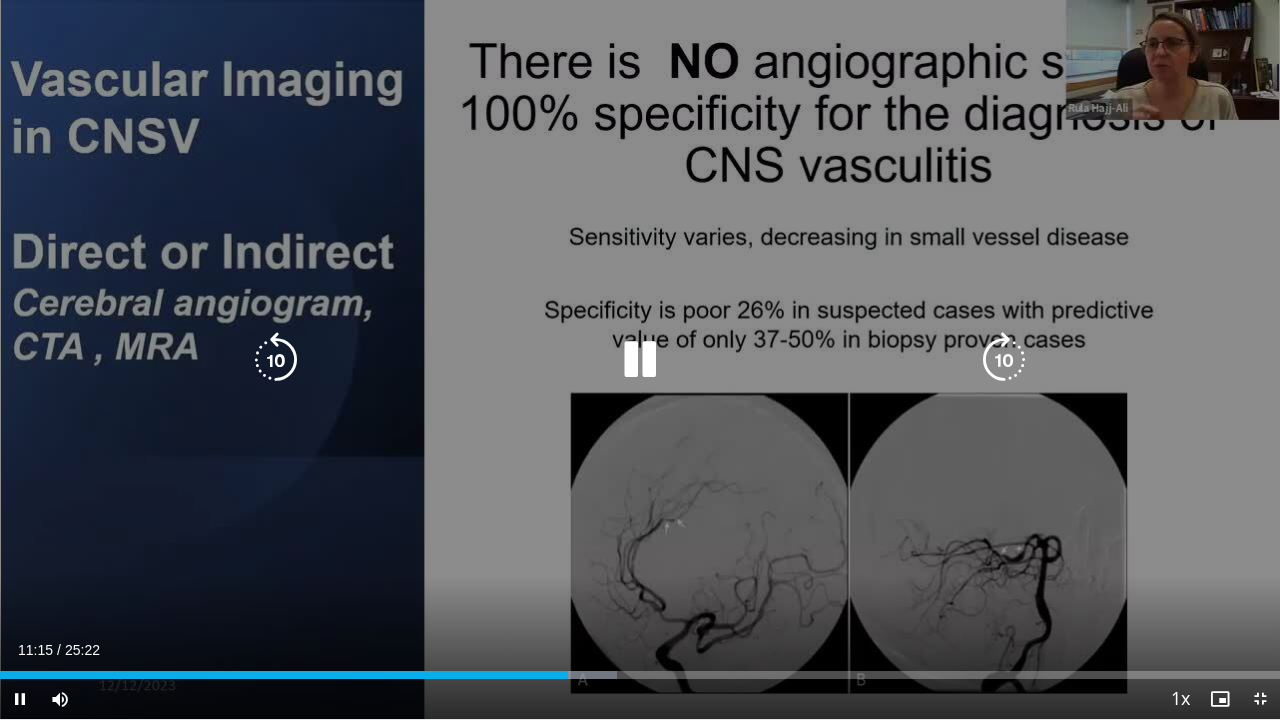 click on "10 seconds
Tap to unmute" at bounding box center [640, 359] 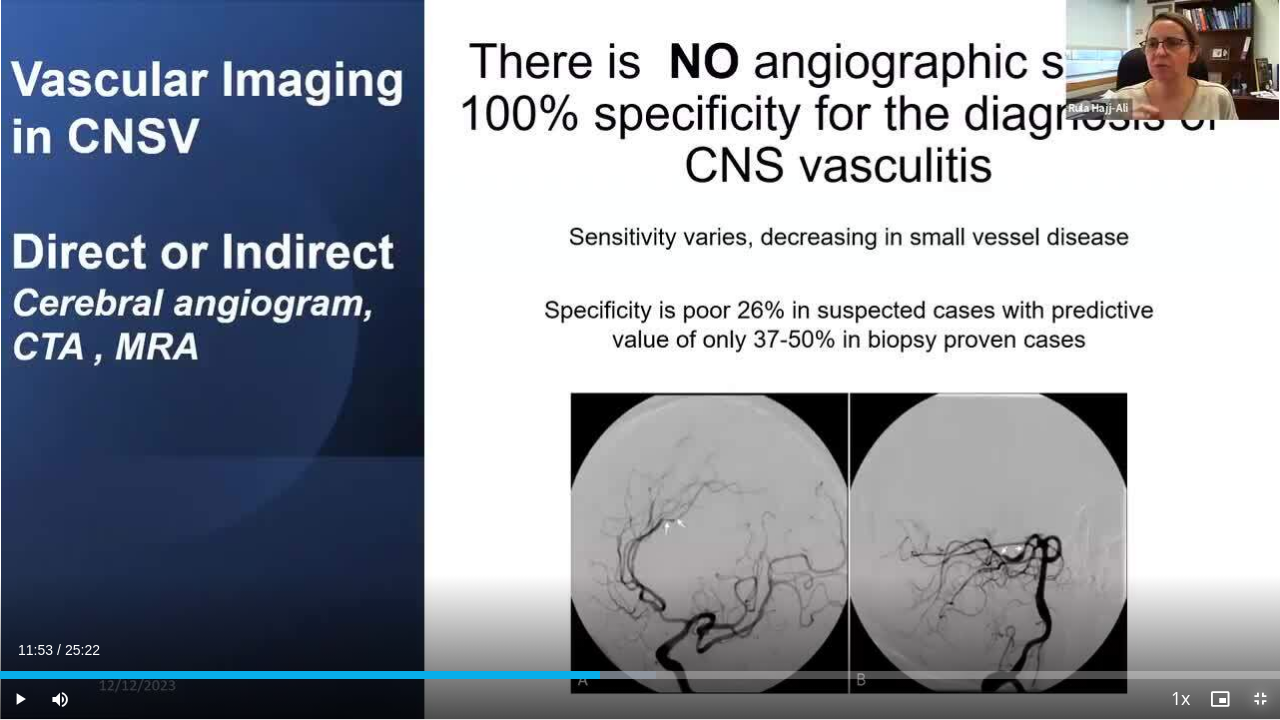 click at bounding box center [1260, 699] 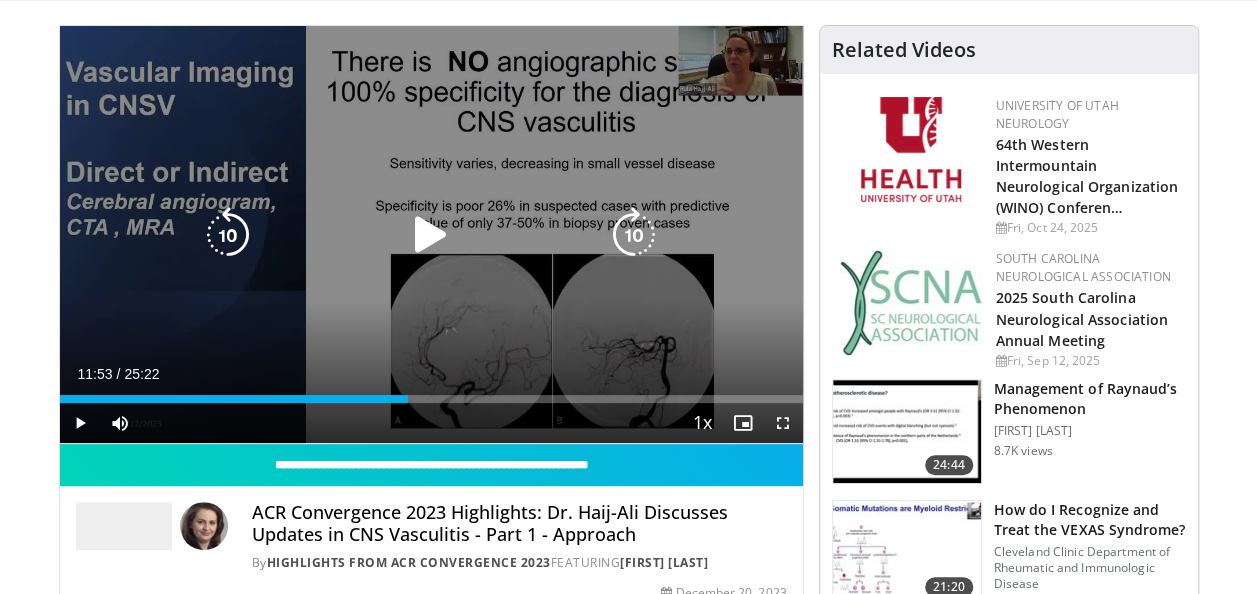 click at bounding box center [431, 235] 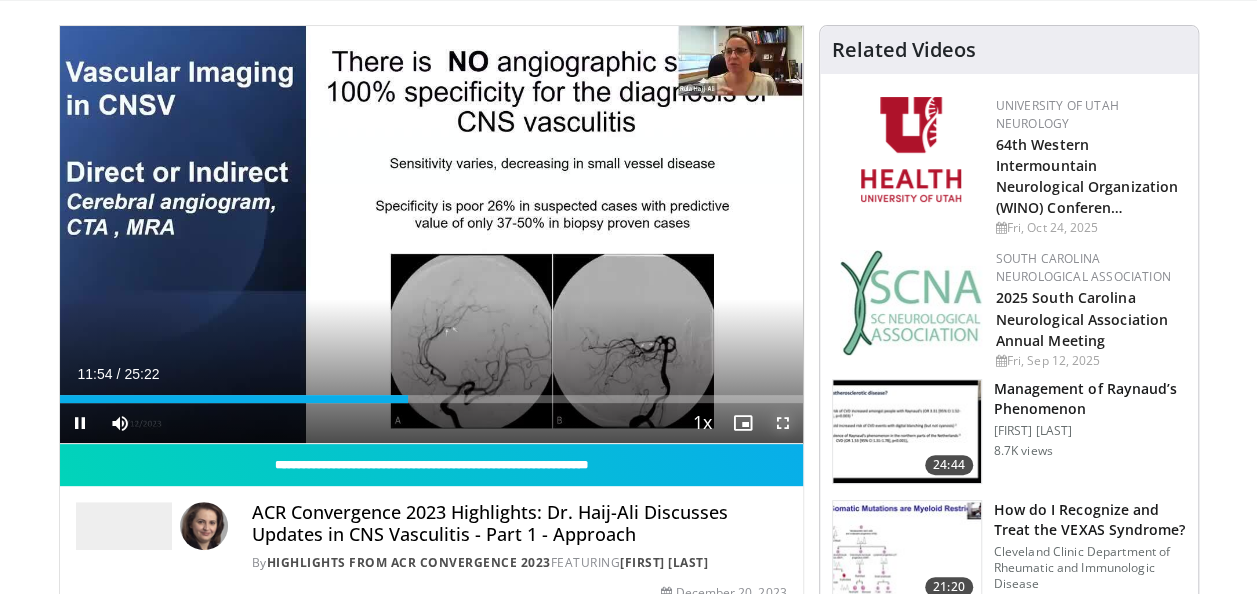 click at bounding box center (783, 423) 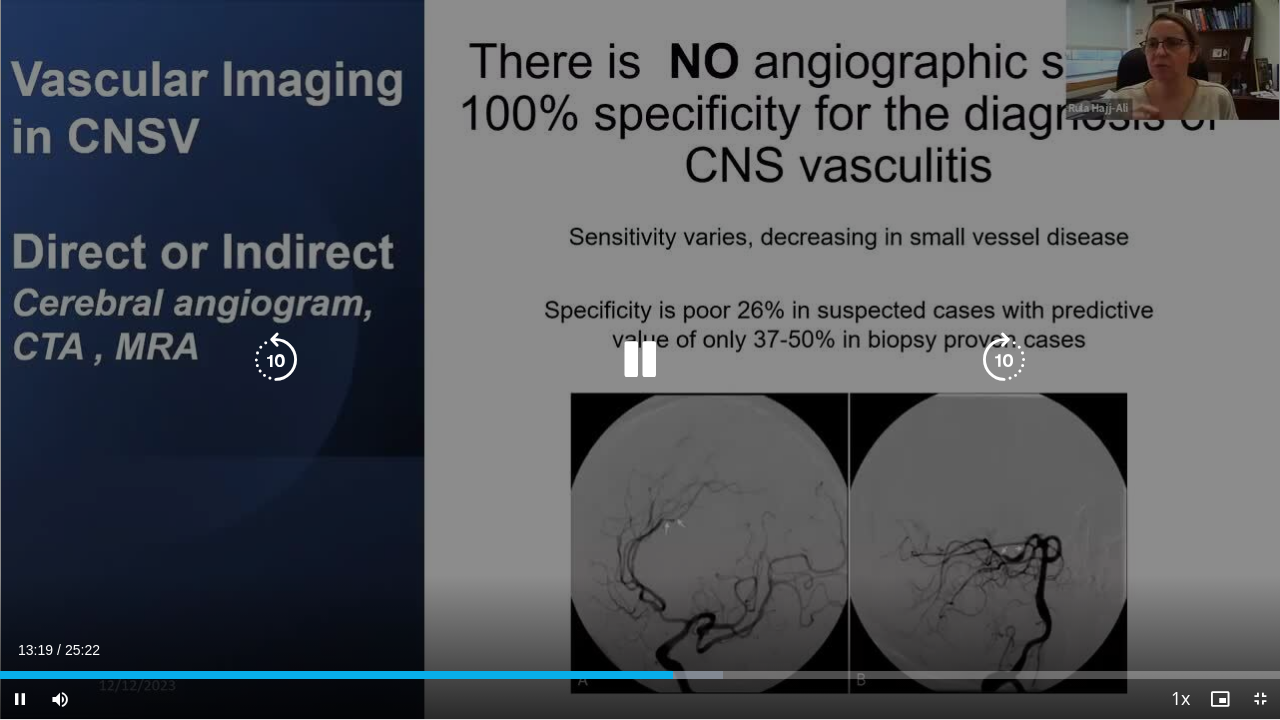 click at bounding box center (640, 360) 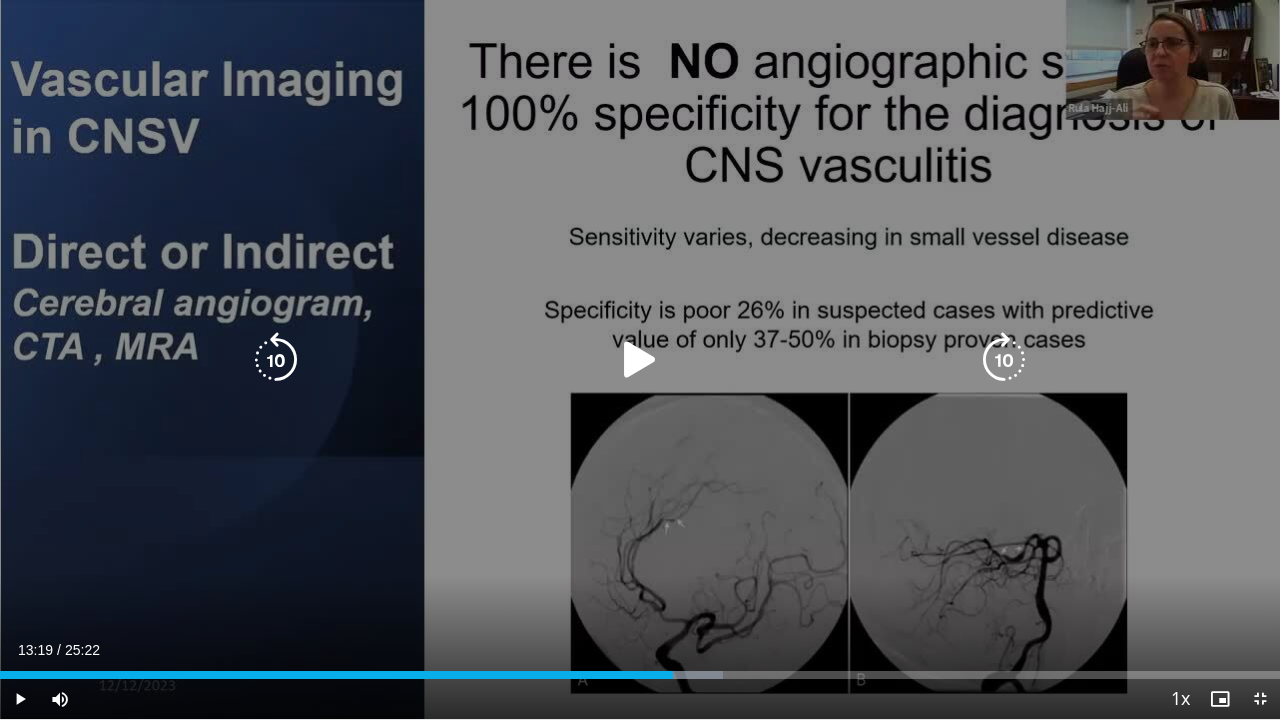 click at bounding box center [640, 360] 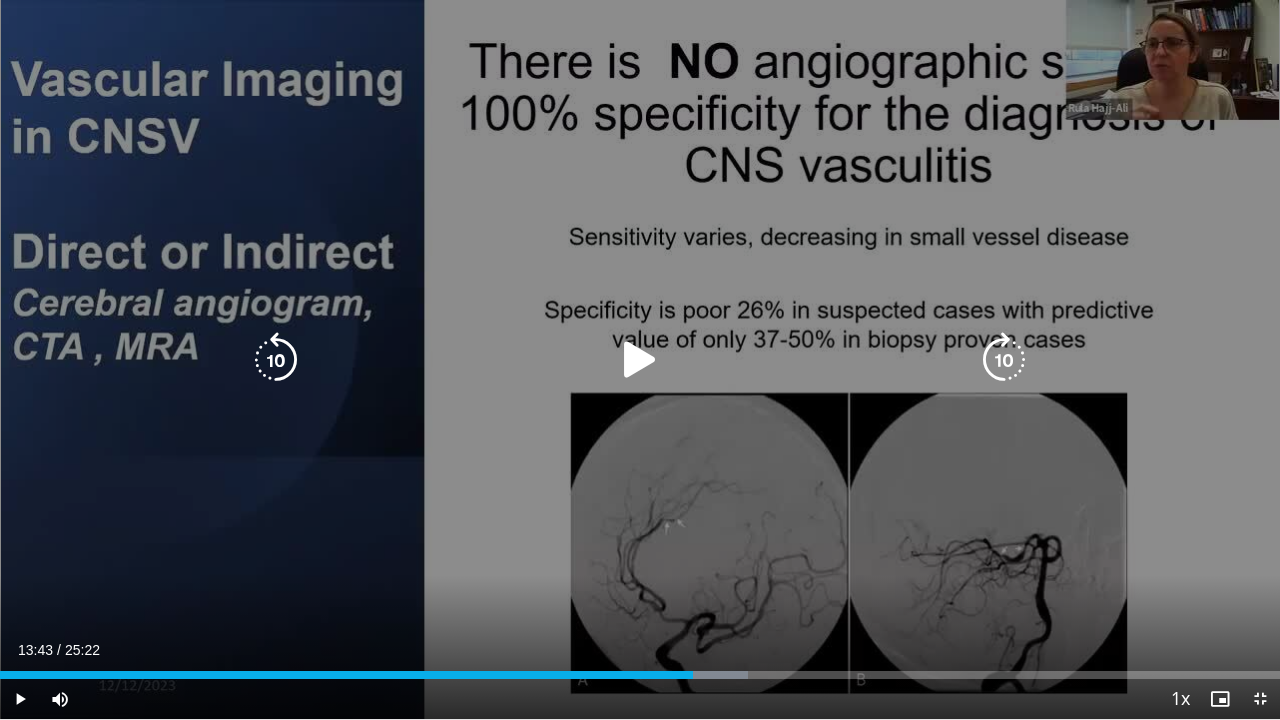 click at bounding box center [640, 360] 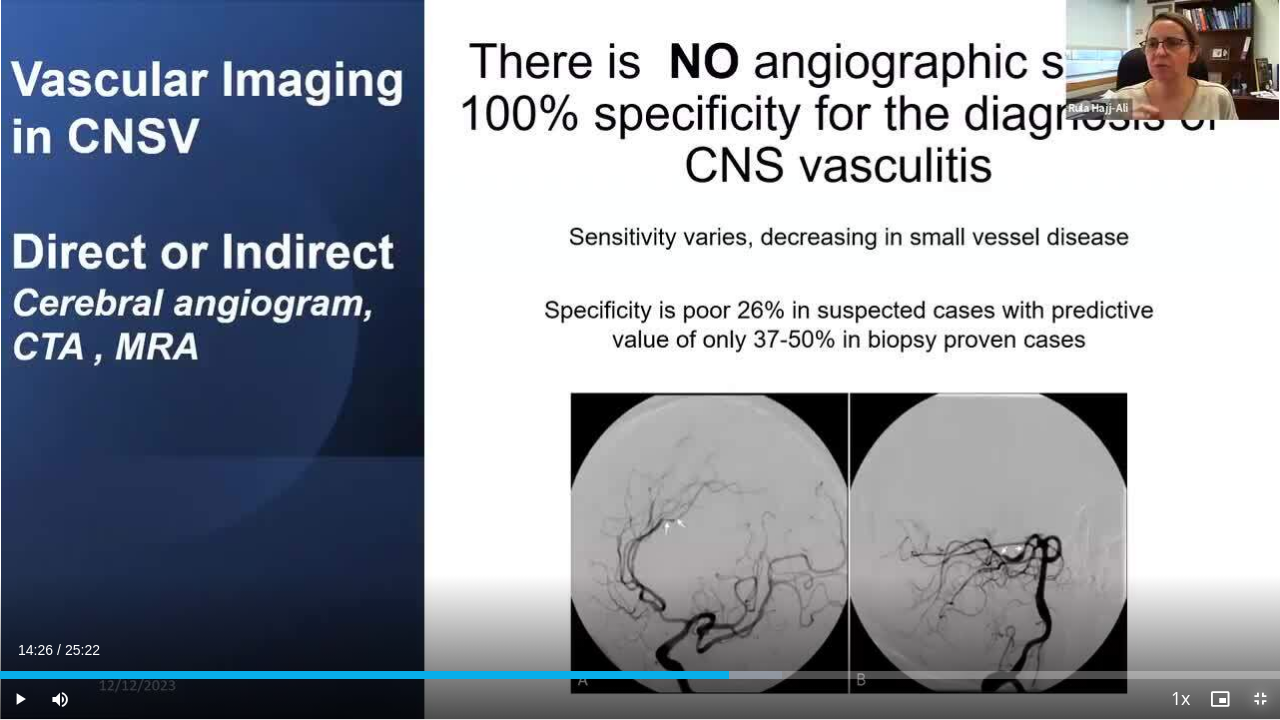 click at bounding box center [1260, 699] 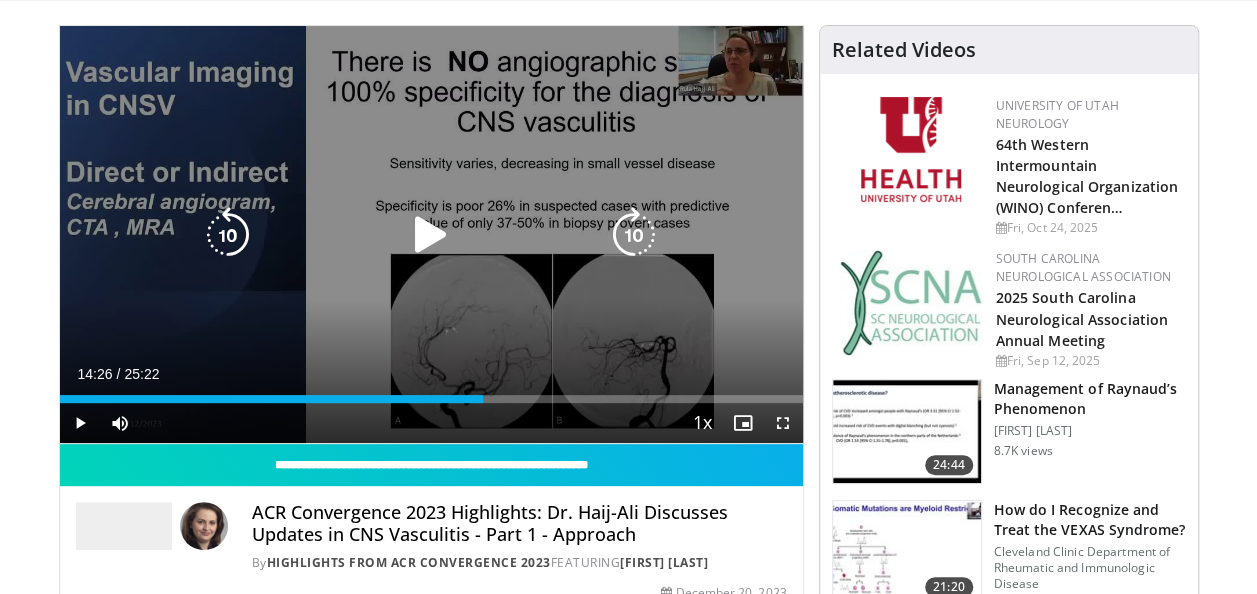 click at bounding box center [431, 235] 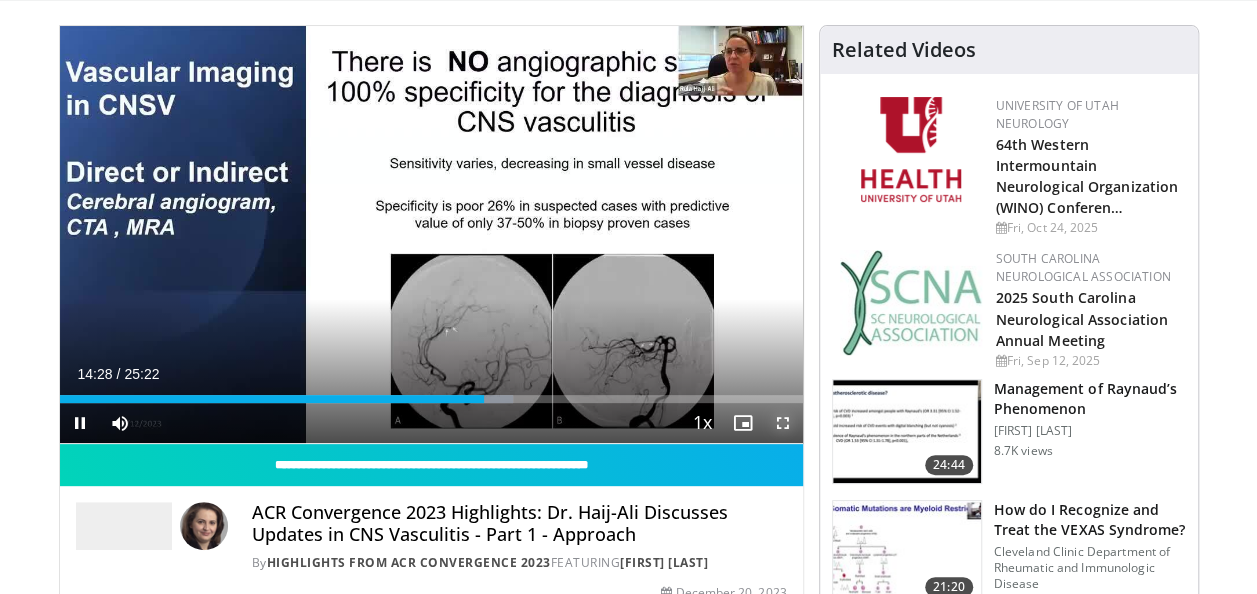 click at bounding box center [783, 423] 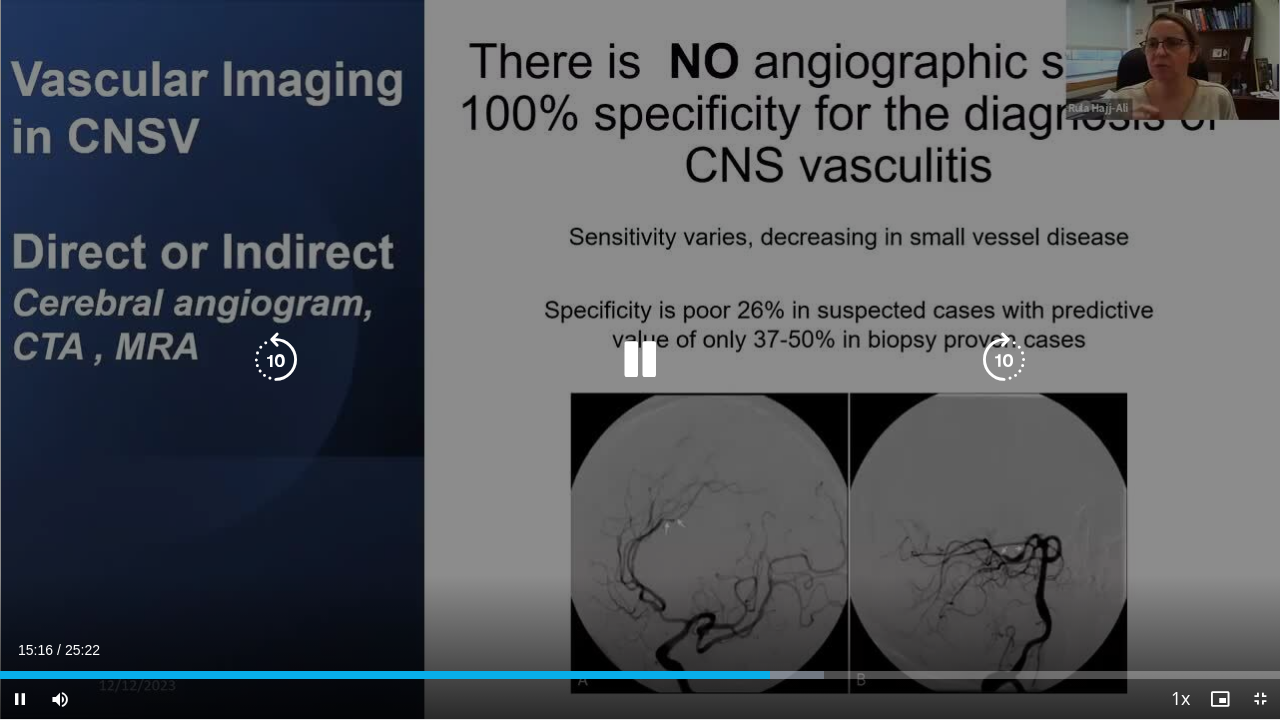 click at bounding box center [640, 360] 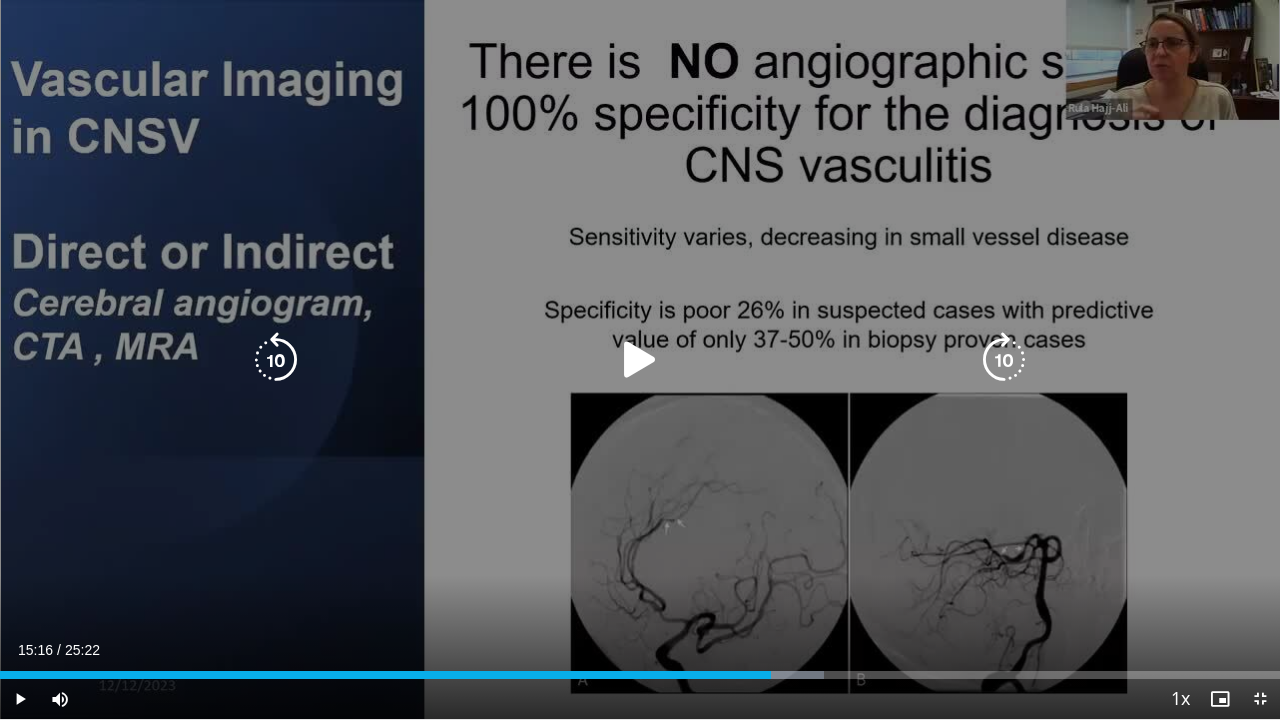 click at bounding box center [640, 360] 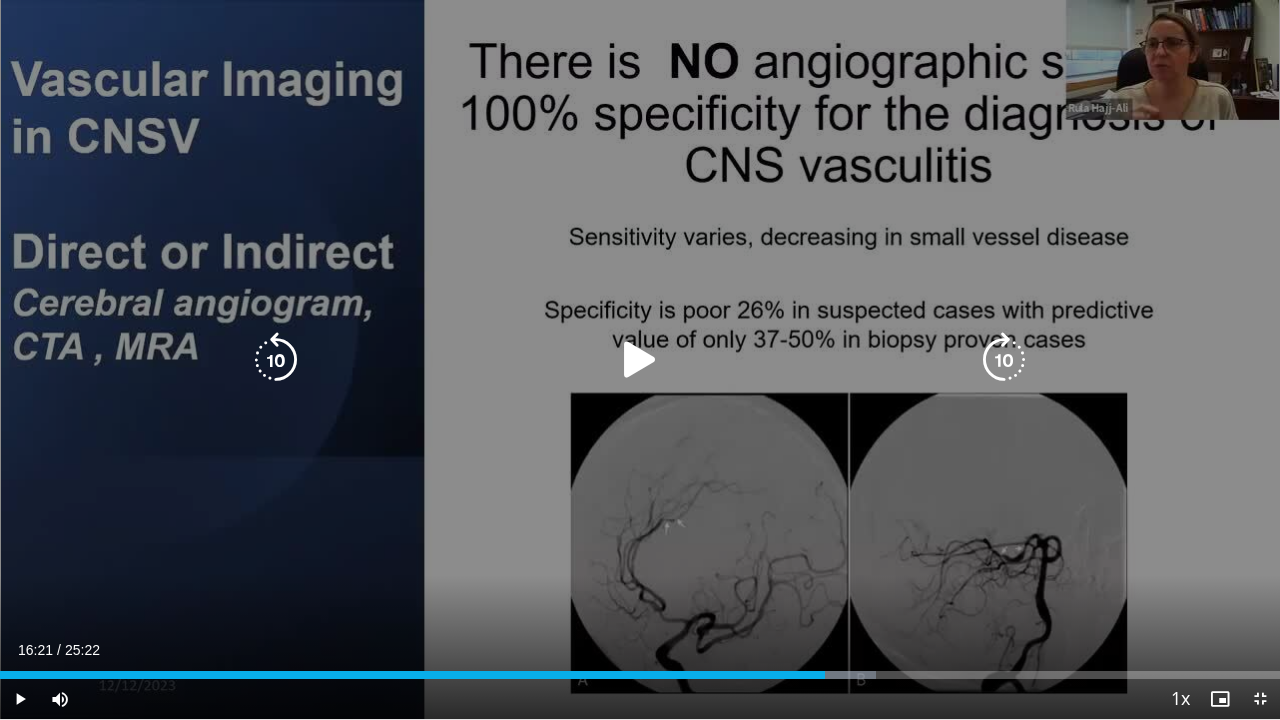 click at bounding box center (640, 360) 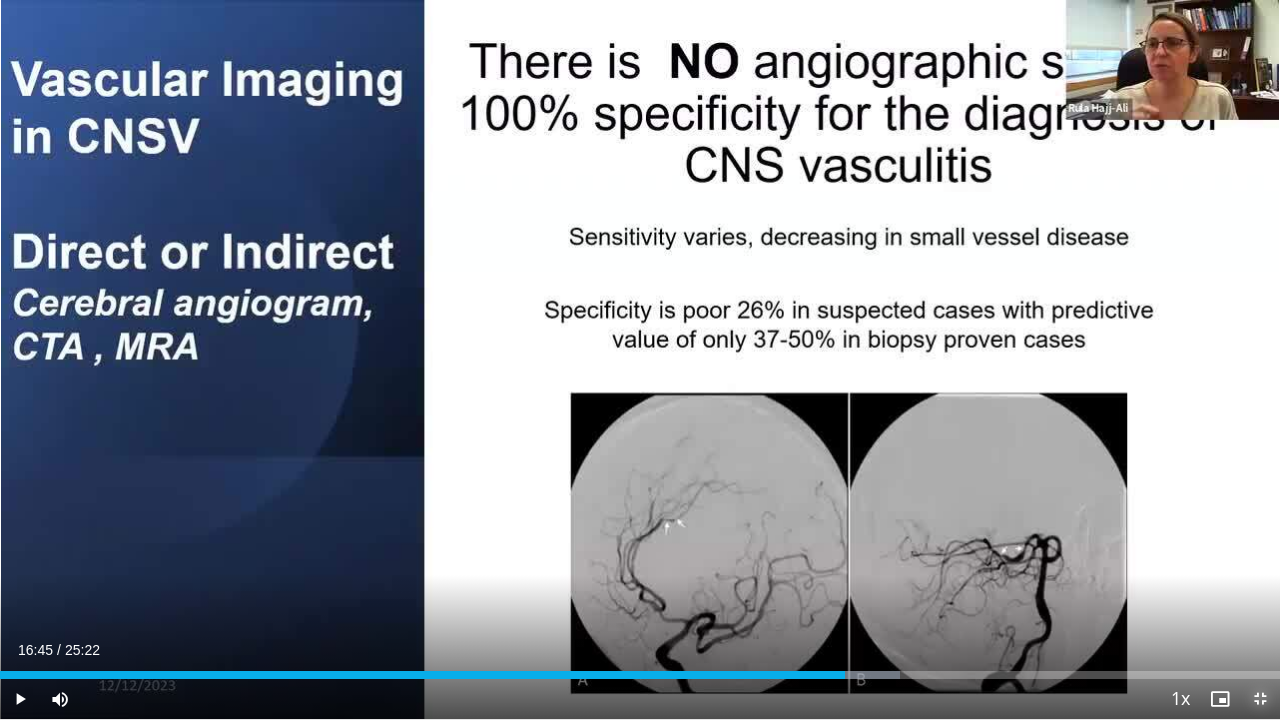 click at bounding box center (1260, 699) 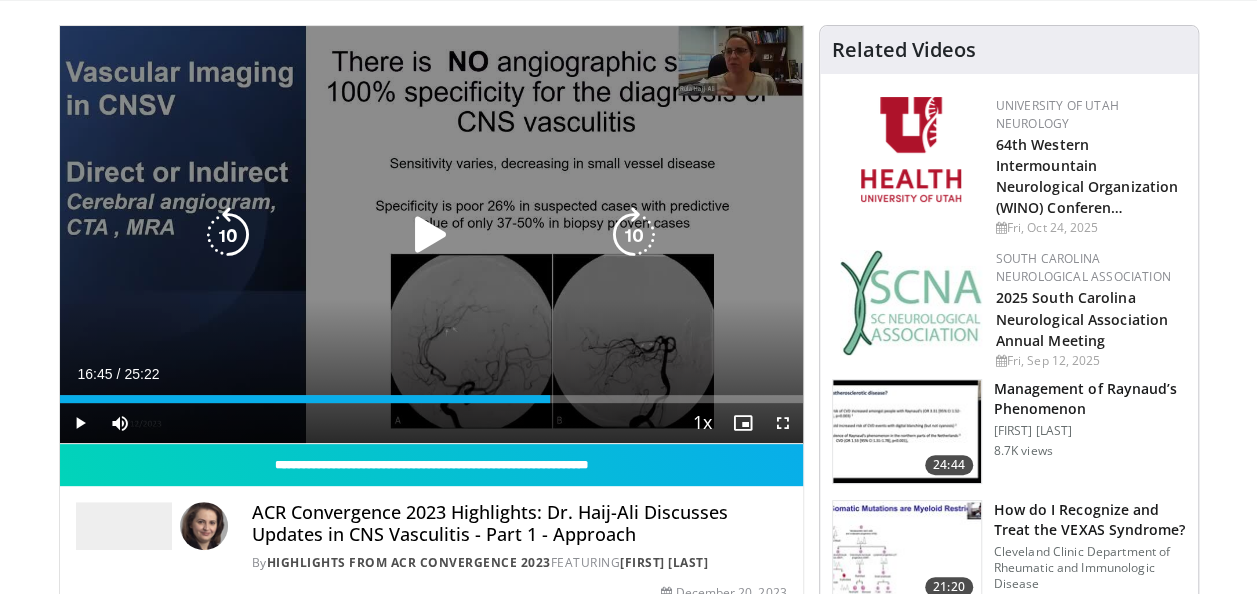 click at bounding box center [431, 235] 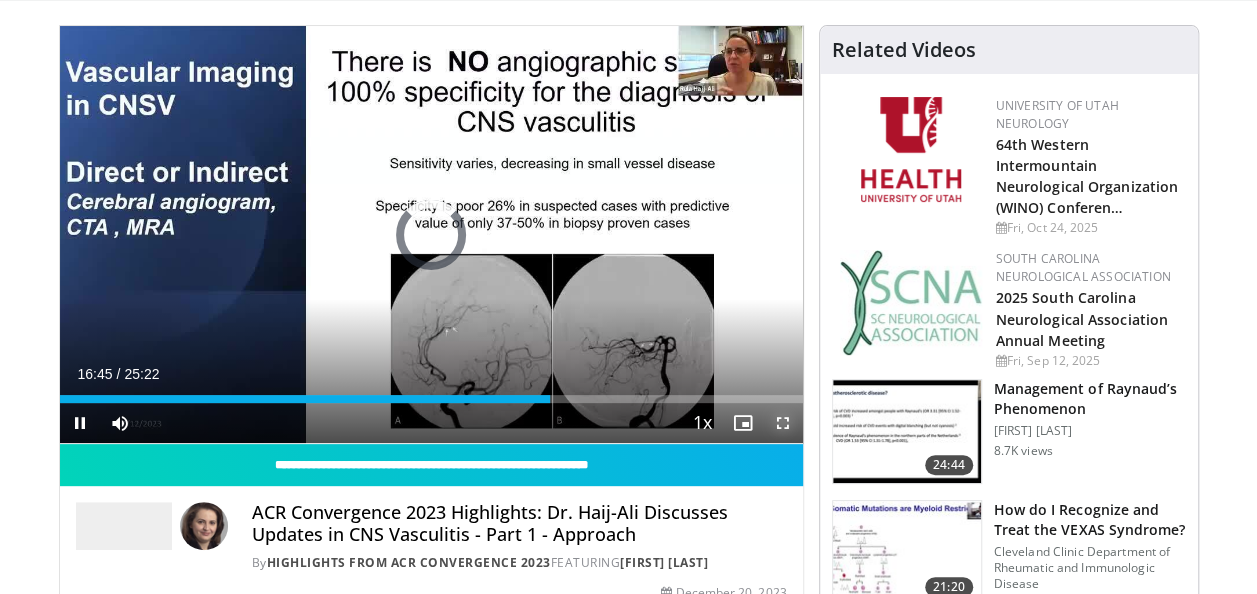 click at bounding box center (783, 423) 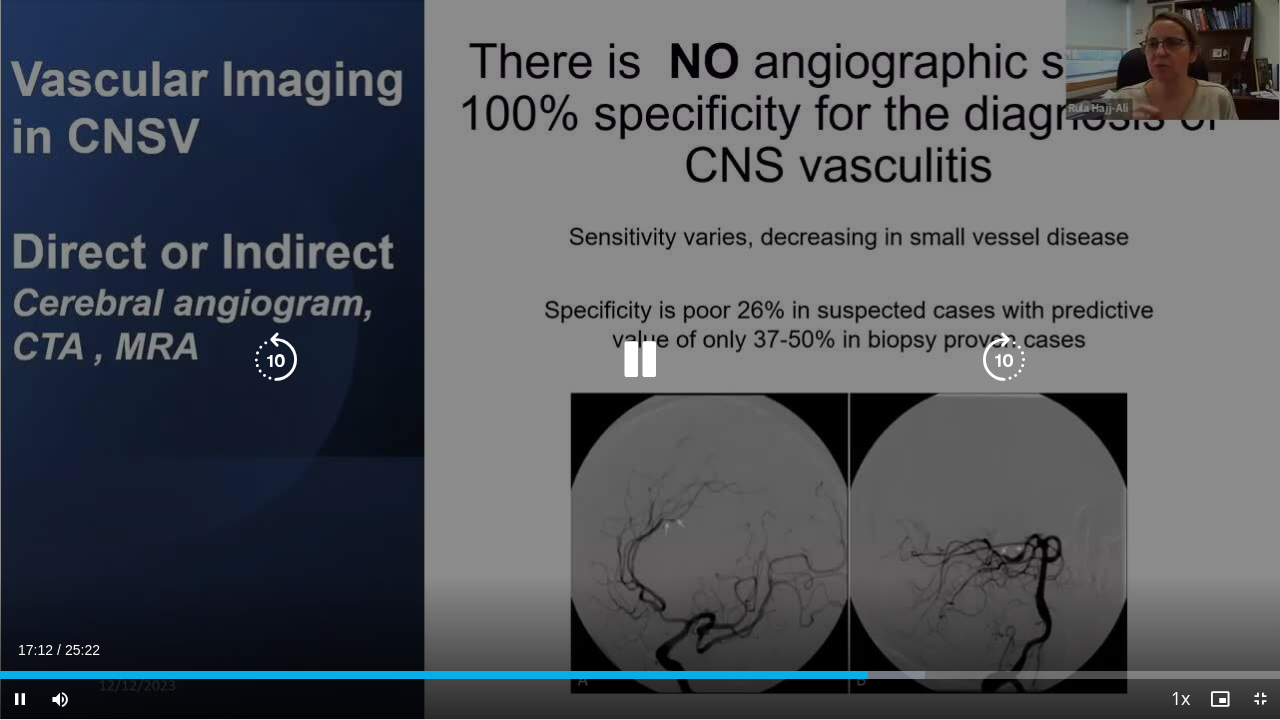 click on "10 seconds
Tap to unmute" at bounding box center [640, 359] 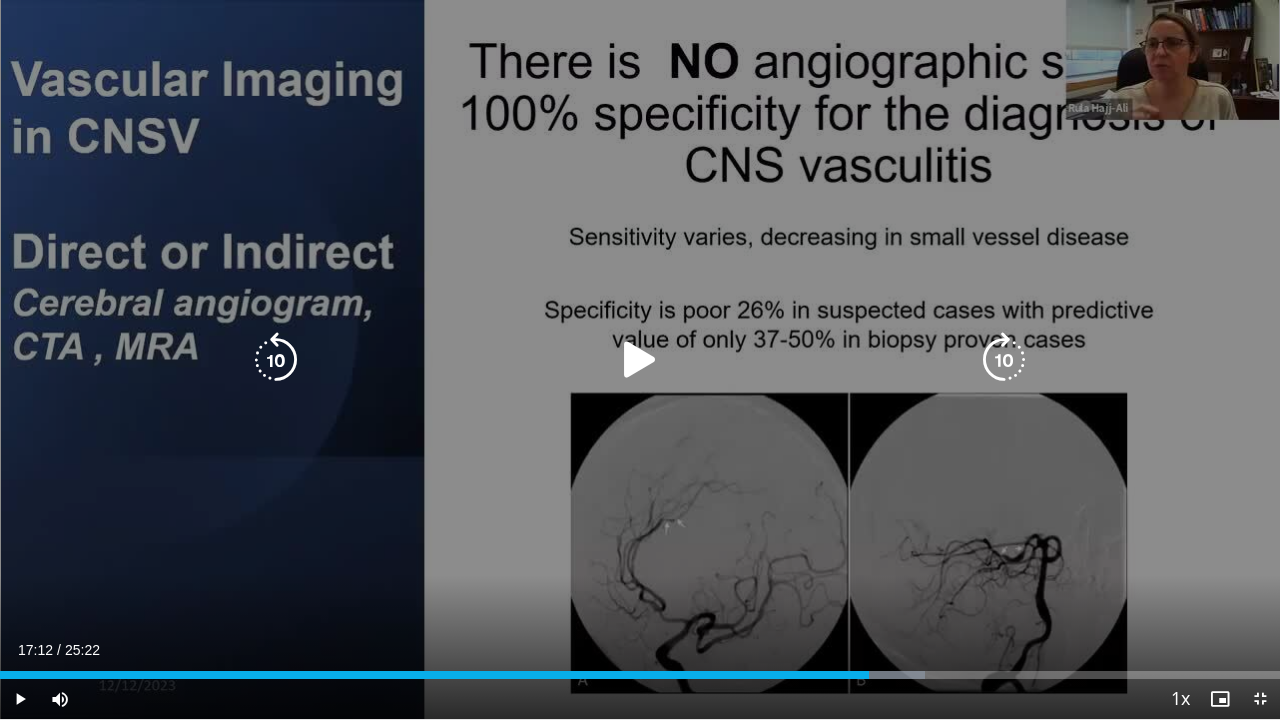 click on "10 seconds
Tap to unmute" at bounding box center [640, 359] 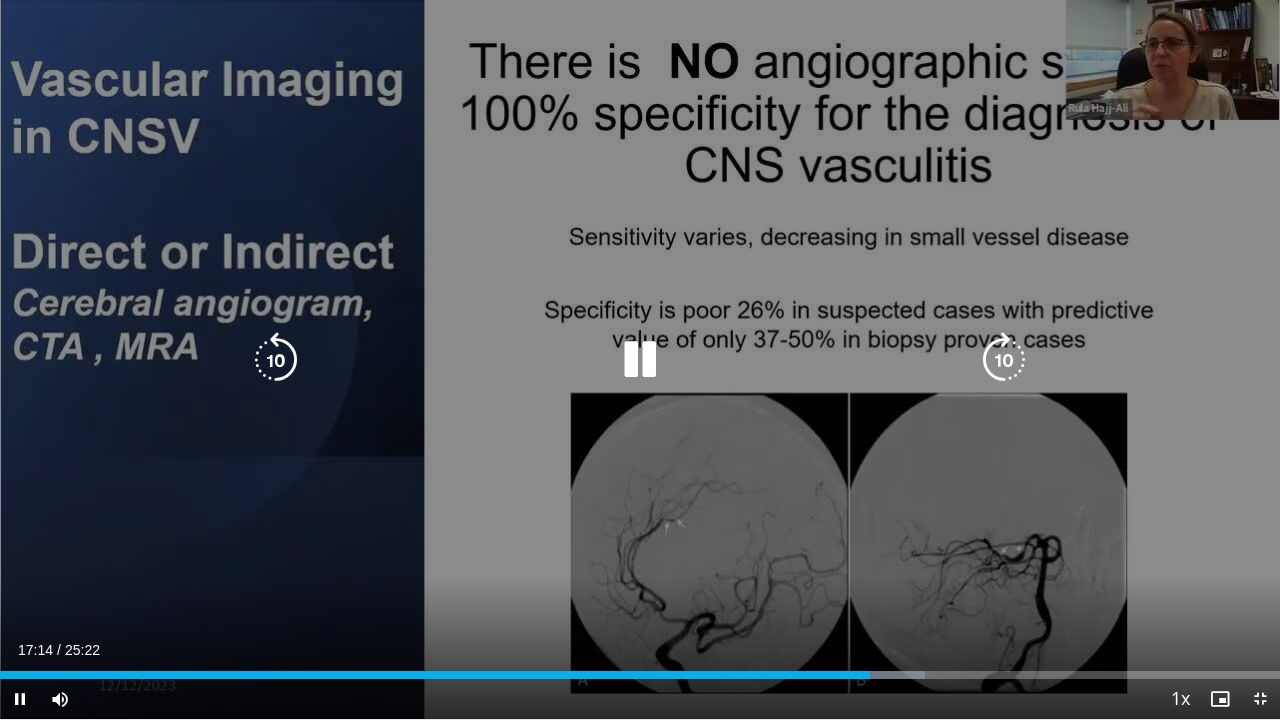 click on "10 seconds
Tap to unmute" at bounding box center [640, 359] 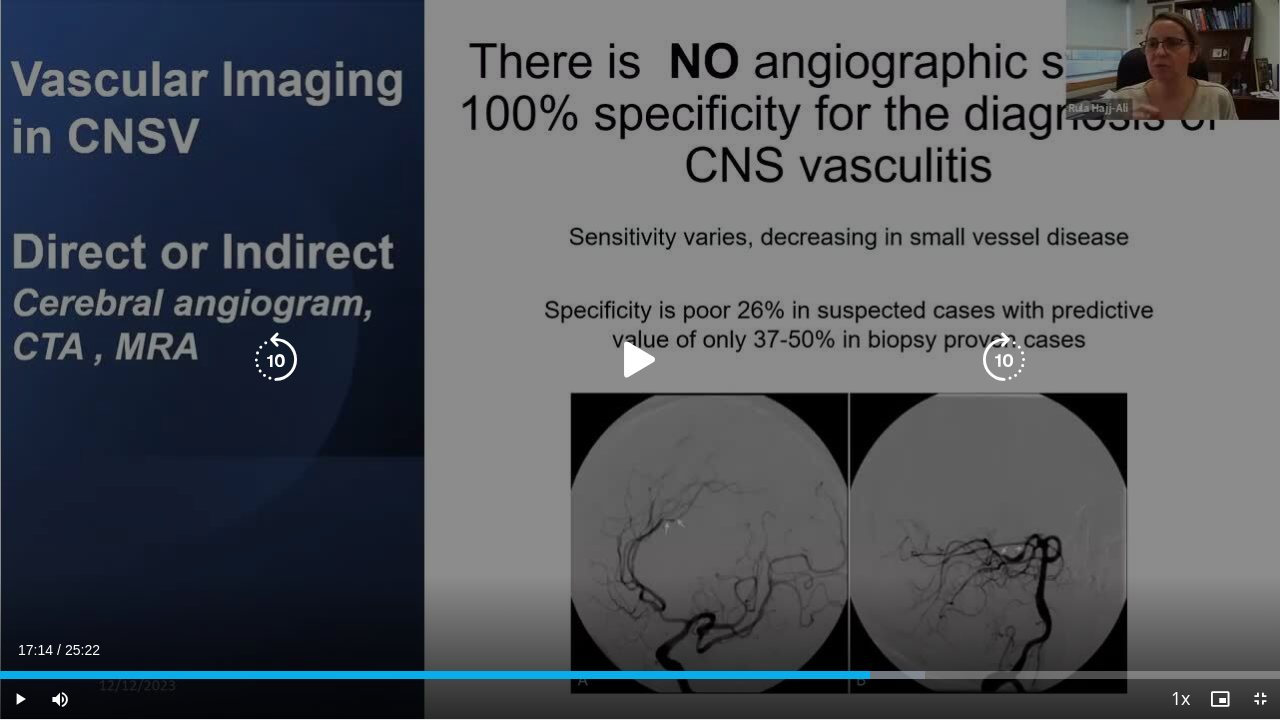 click on "10 seconds
Tap to unmute" at bounding box center [640, 359] 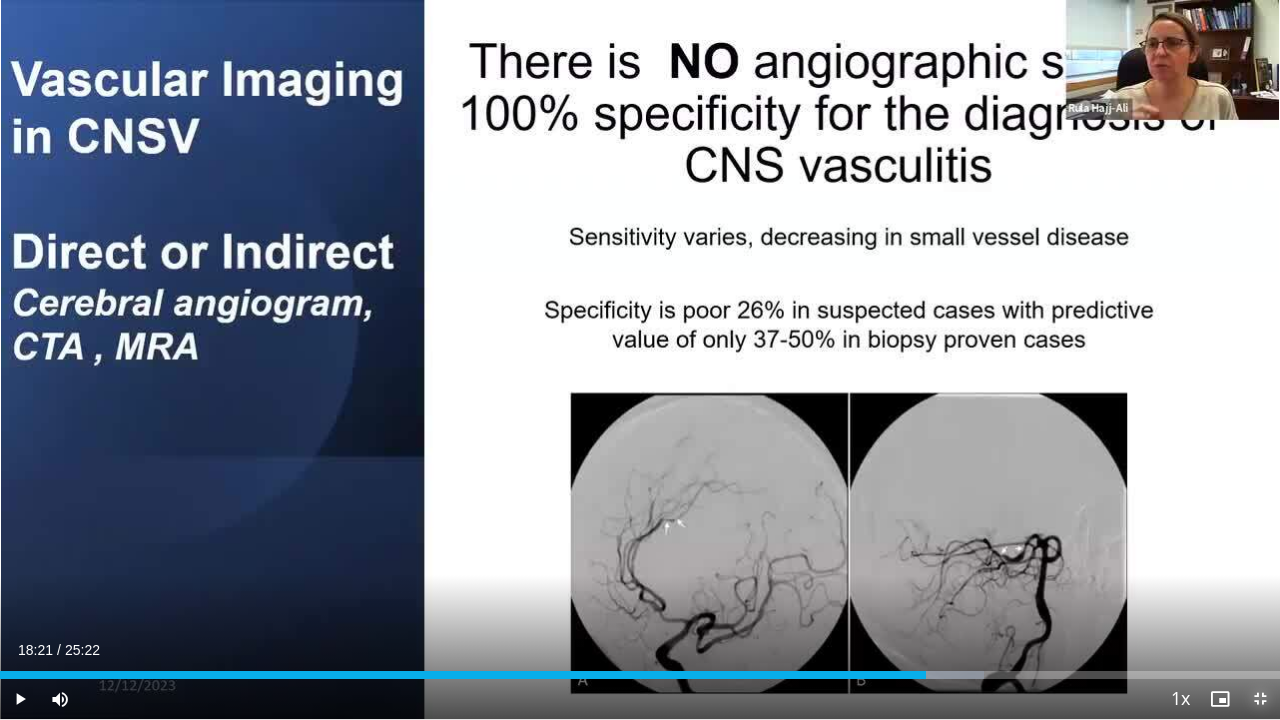click at bounding box center (1260, 699) 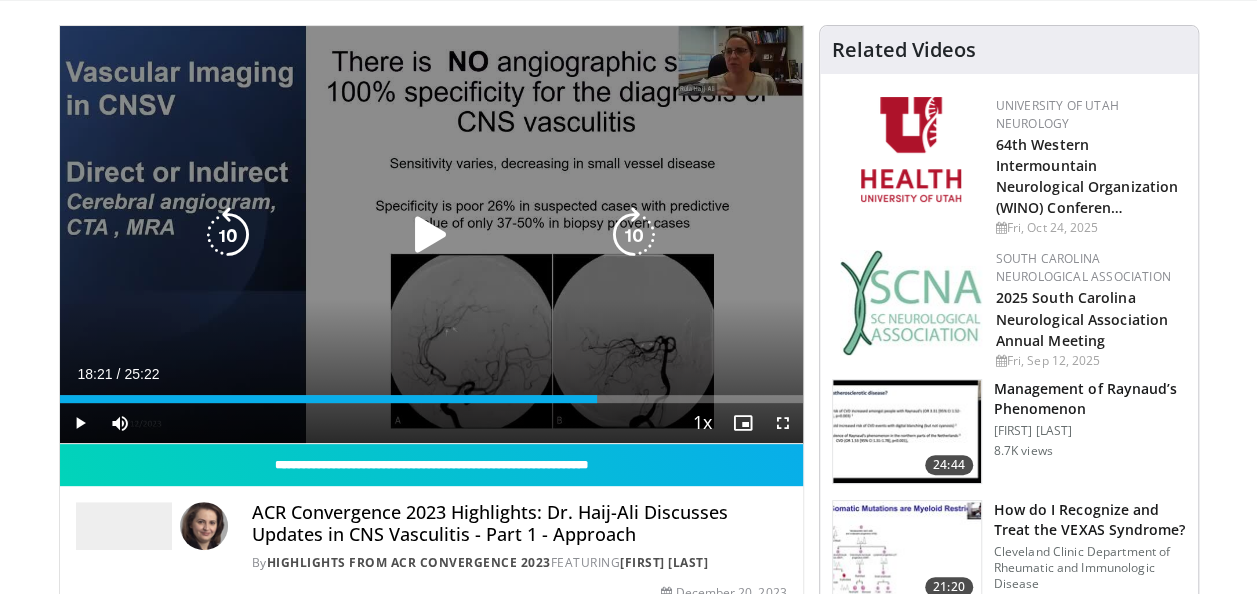 click at bounding box center [431, 235] 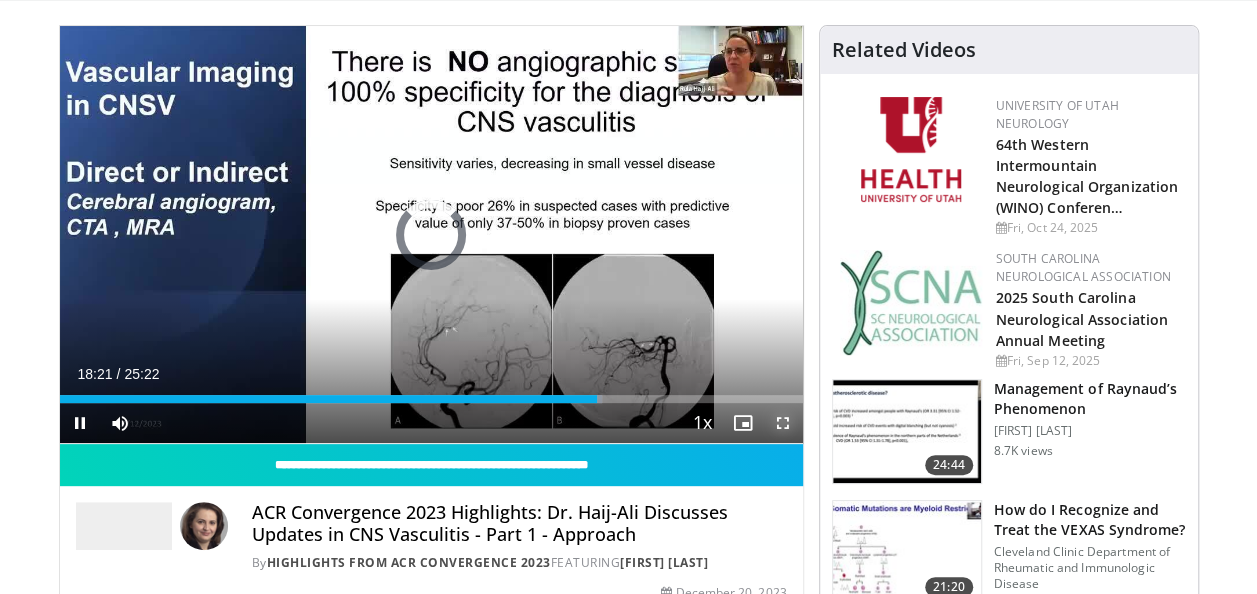 click at bounding box center (783, 423) 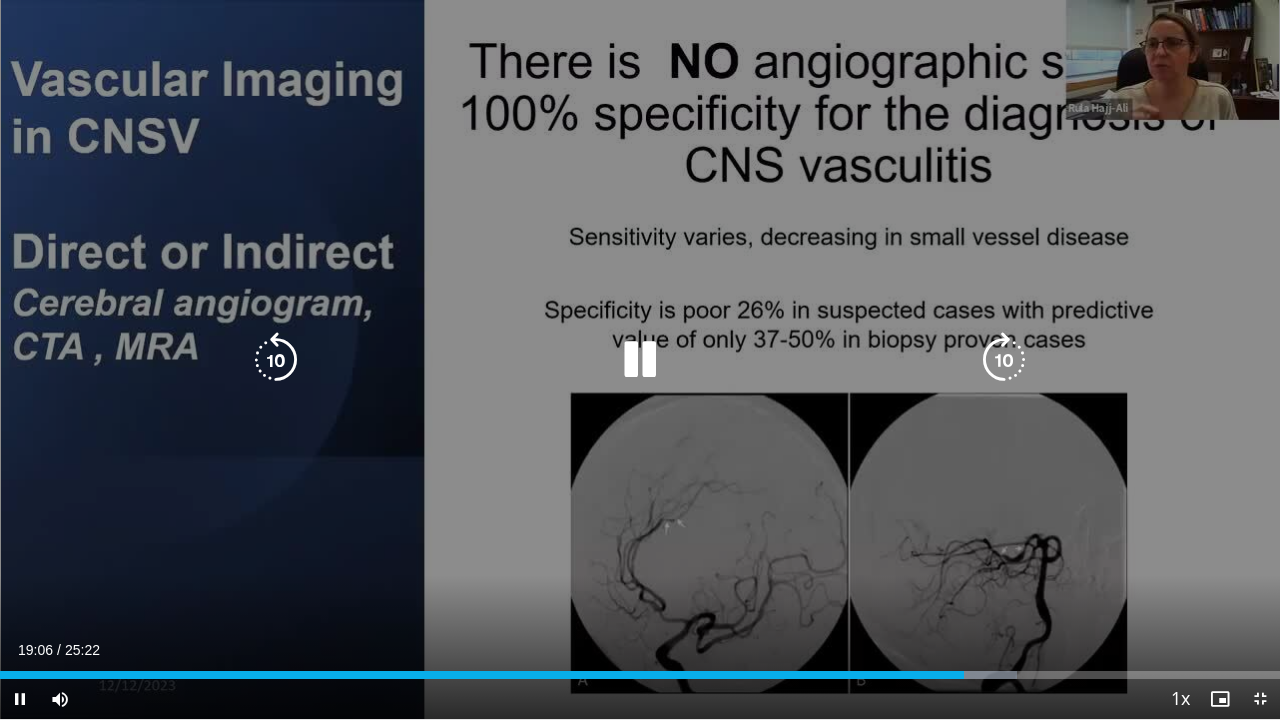 click at bounding box center [640, 360] 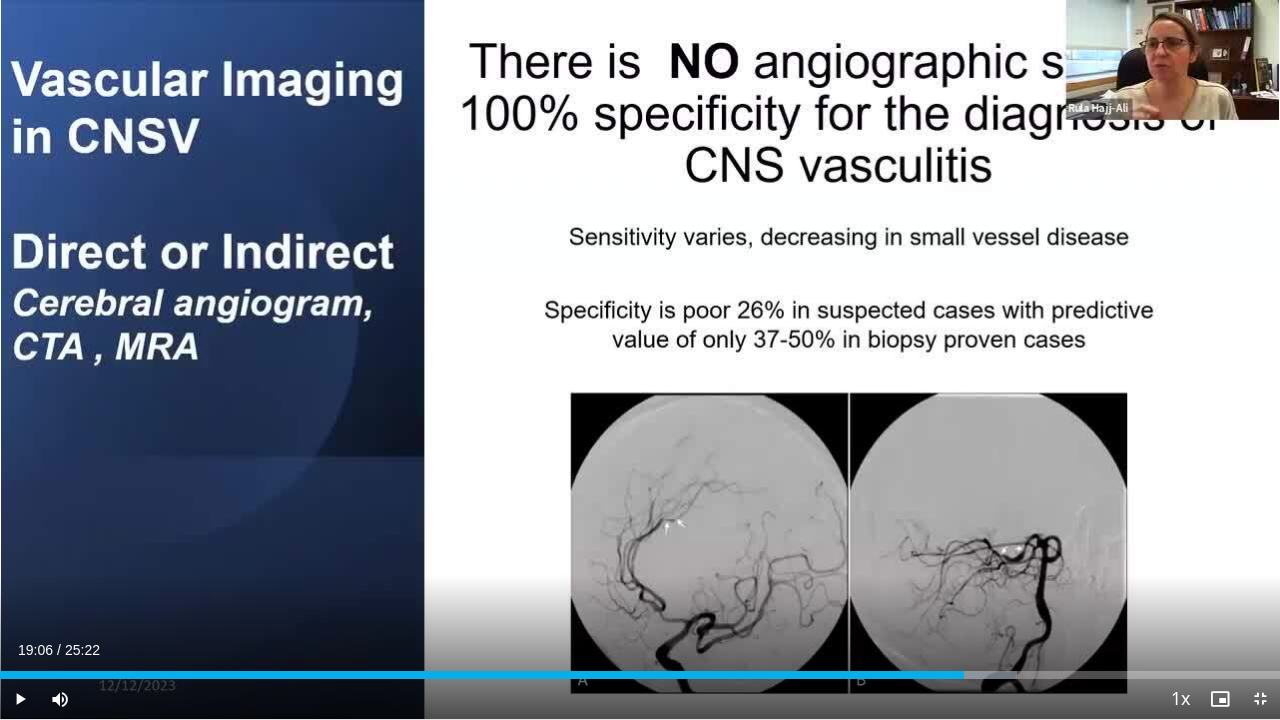 click on "10 seconds
Tap to unmute" at bounding box center (640, 359) 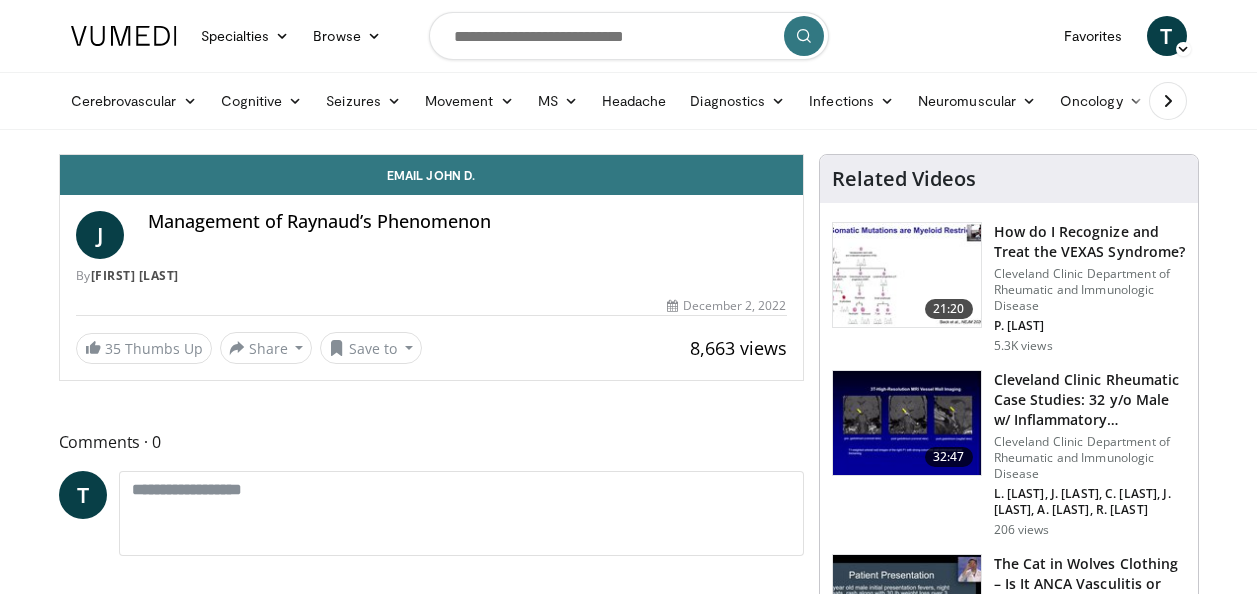 scroll, scrollTop: 0, scrollLeft: 0, axis: both 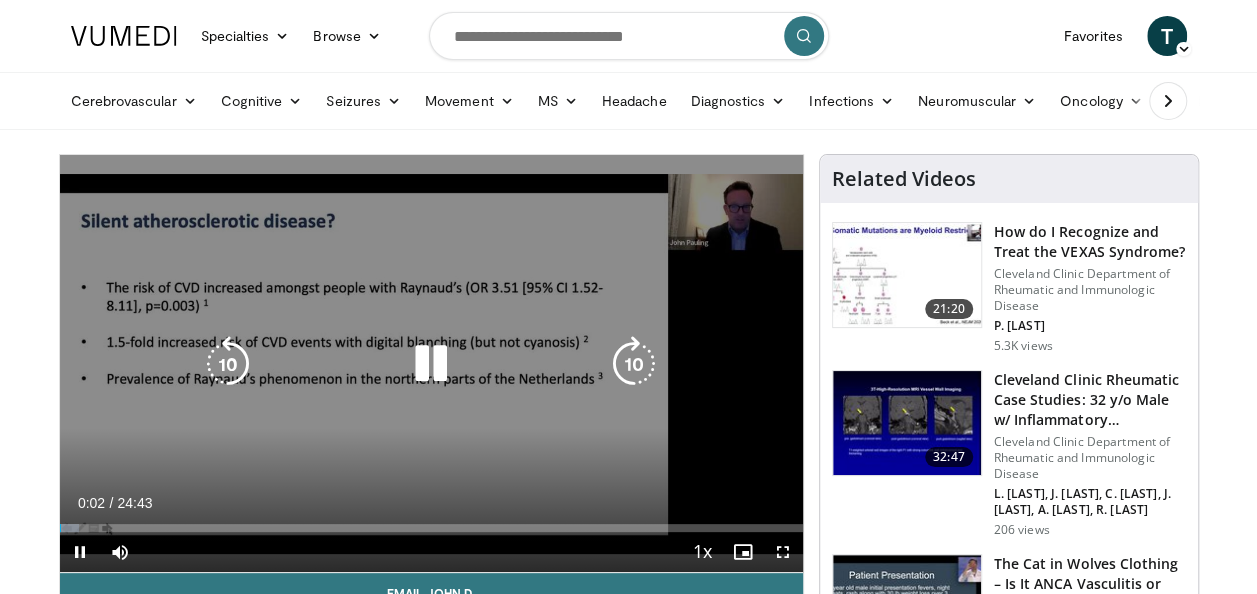 click at bounding box center [431, 364] 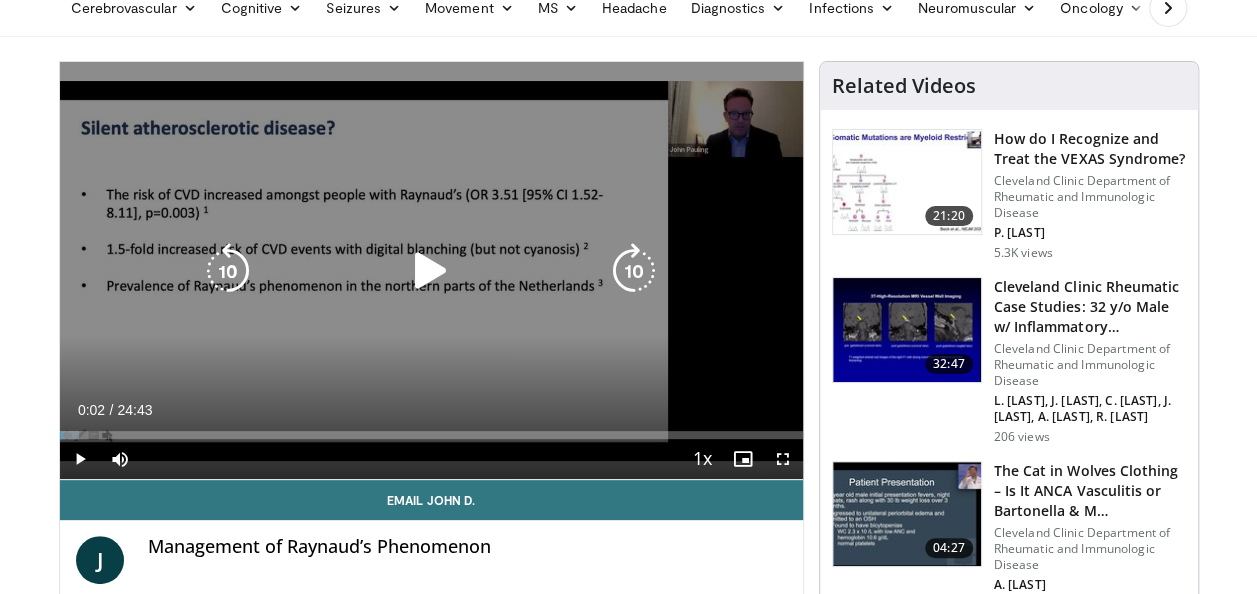 scroll, scrollTop: 185, scrollLeft: 0, axis: vertical 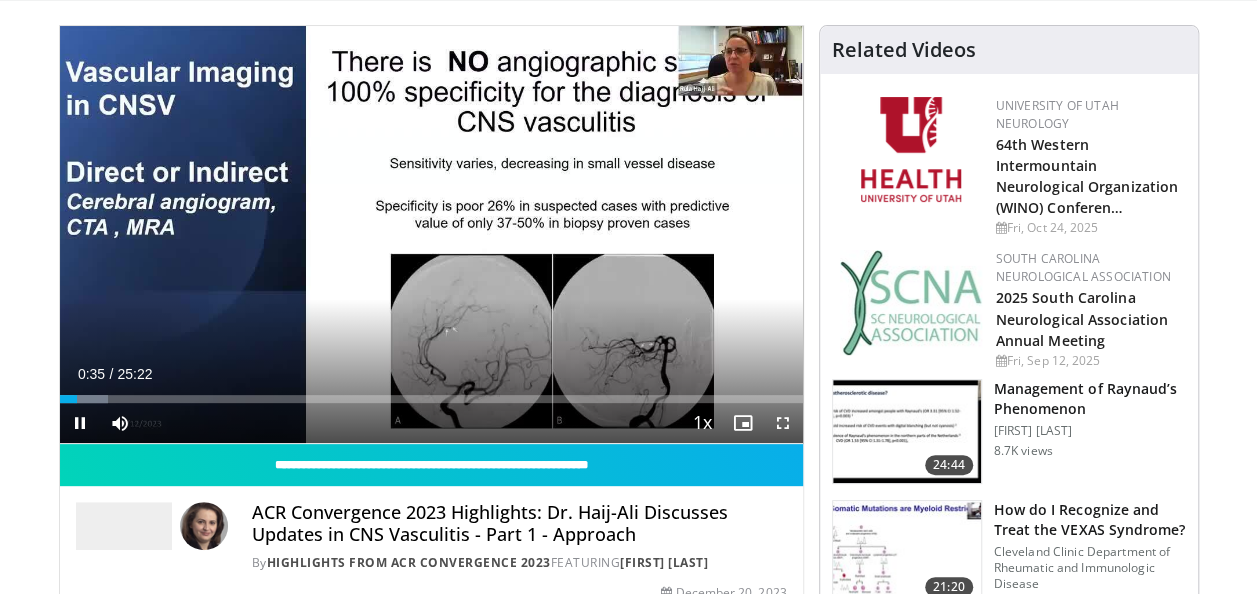 click on "10 seconds
Tap to unmute" at bounding box center (431, 234) 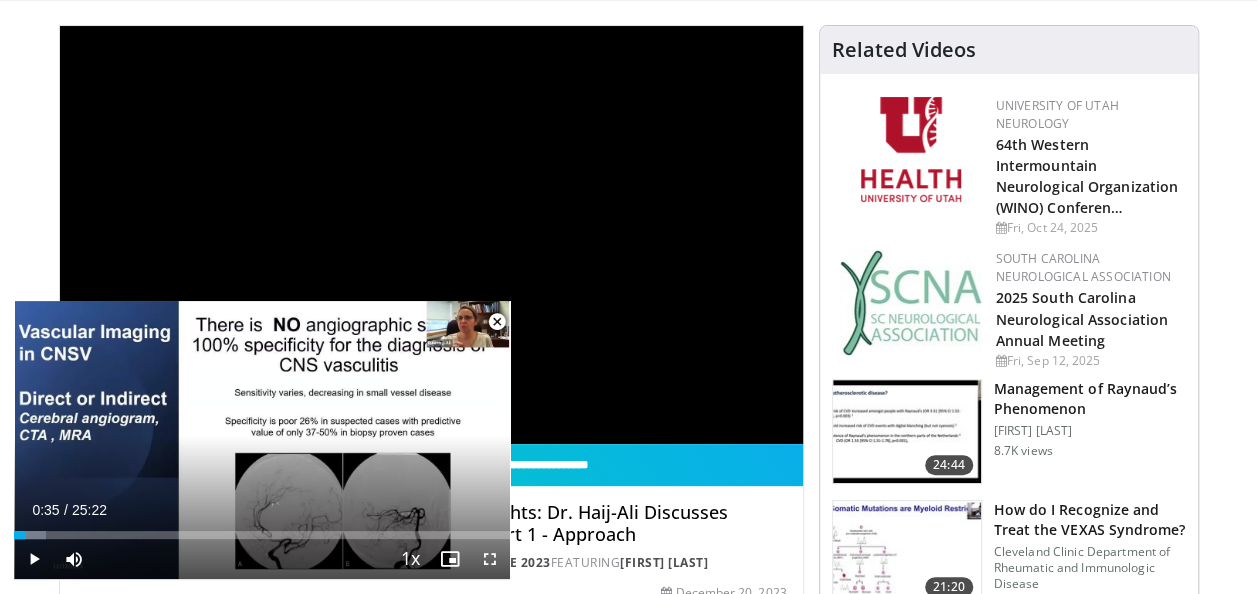 scroll, scrollTop: 307, scrollLeft: 0, axis: vertical 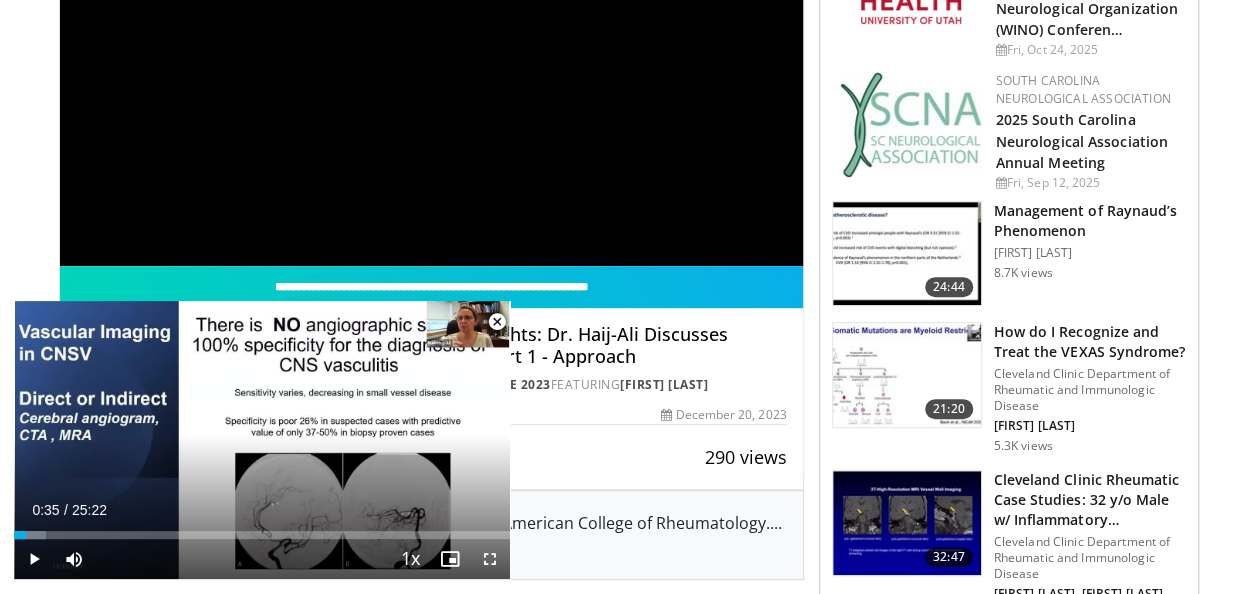 click at bounding box center [497, 322] 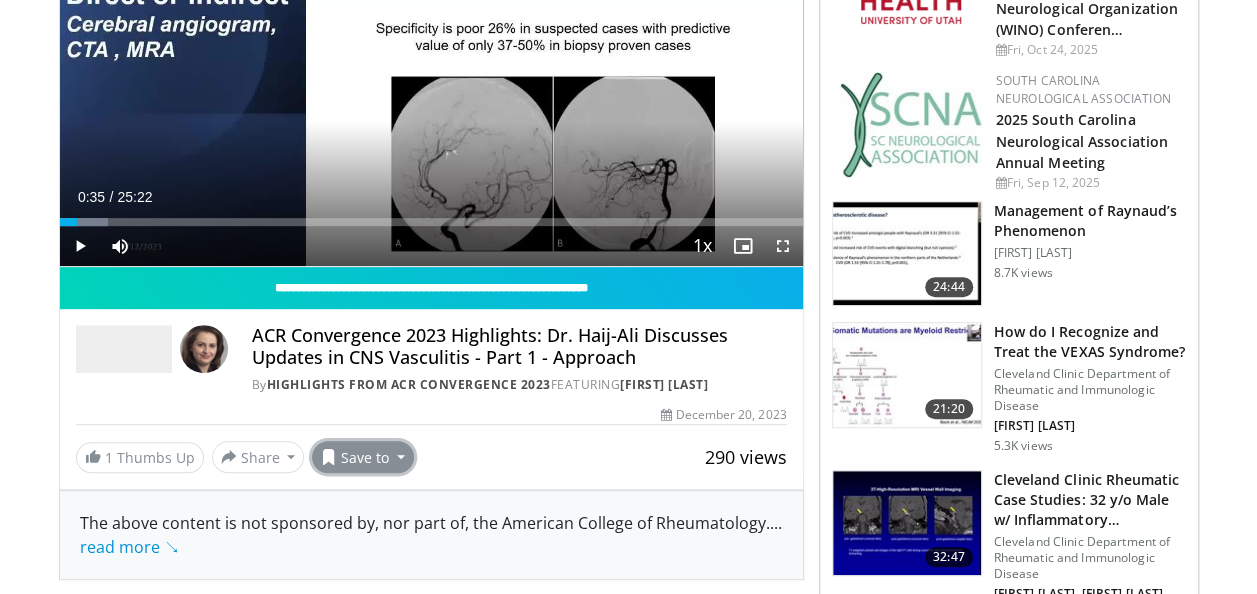 click on "Save to" at bounding box center (363, 457) 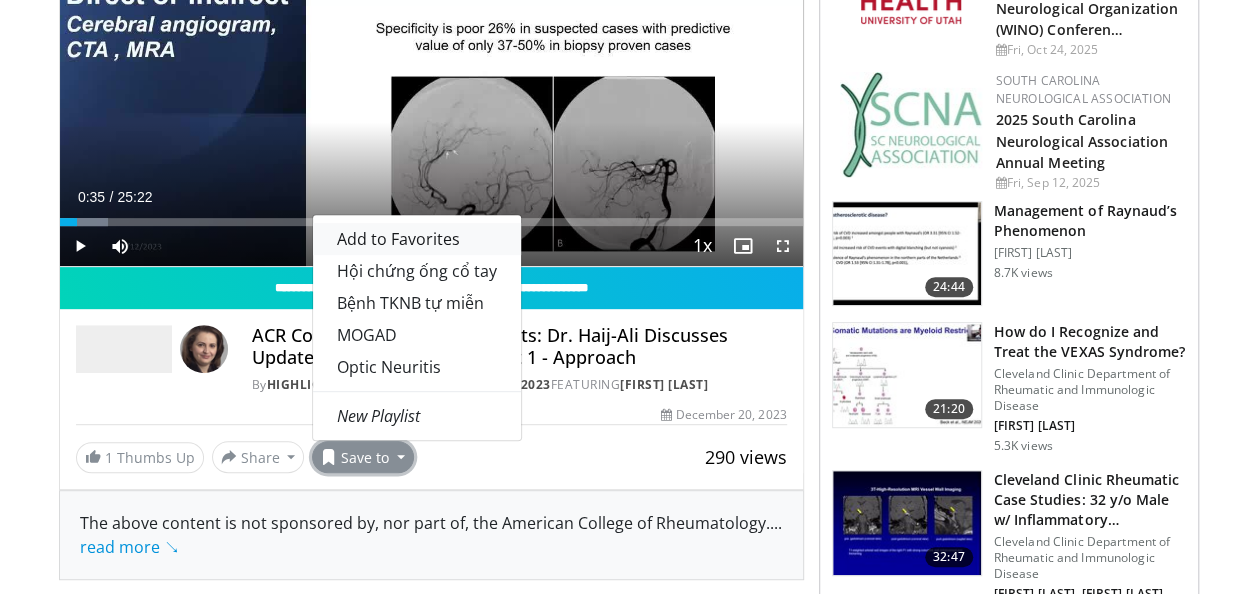 click on "Add to Favorites" at bounding box center (398, 239) 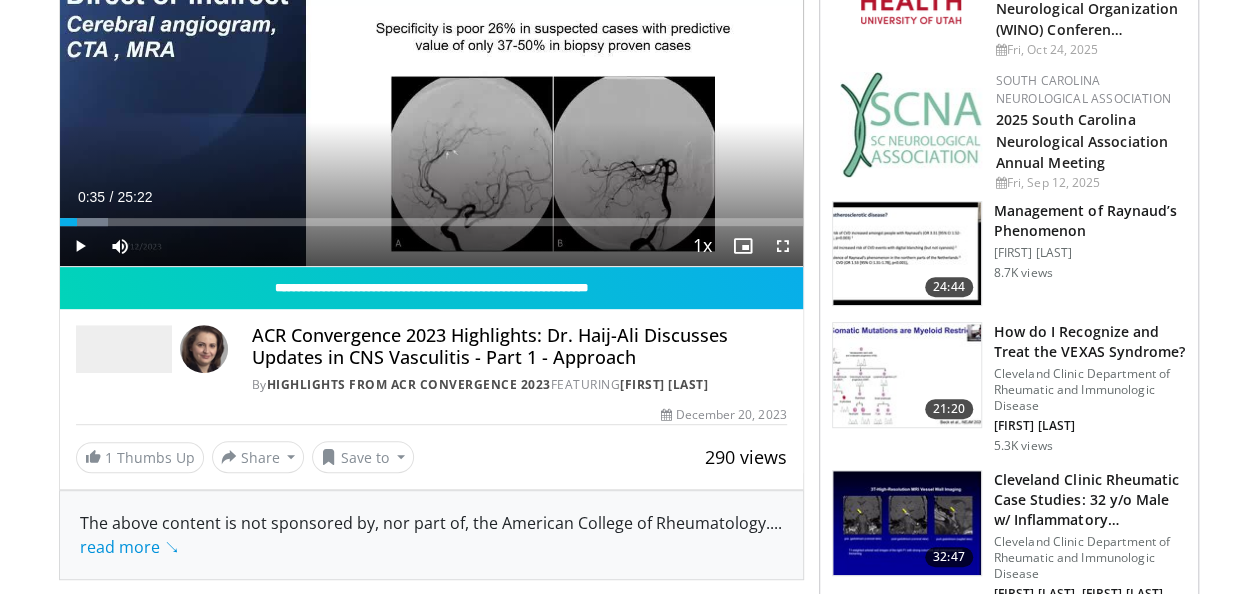 scroll, scrollTop: 372, scrollLeft: 0, axis: vertical 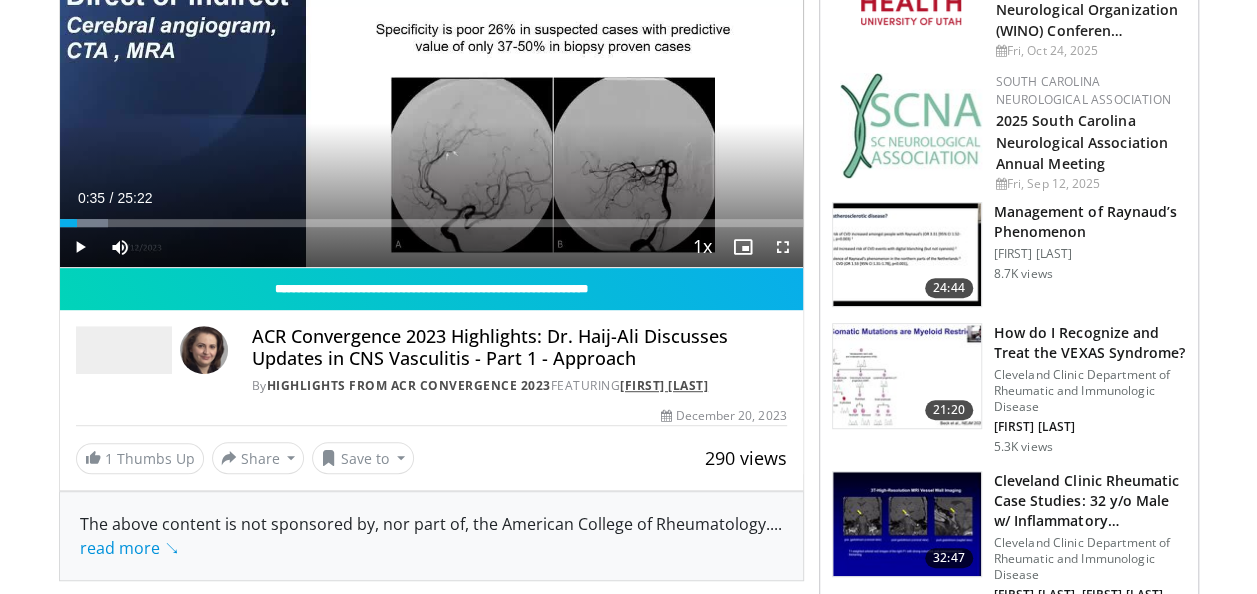 click on "[FIRST] [LAST]" at bounding box center (664, 385) 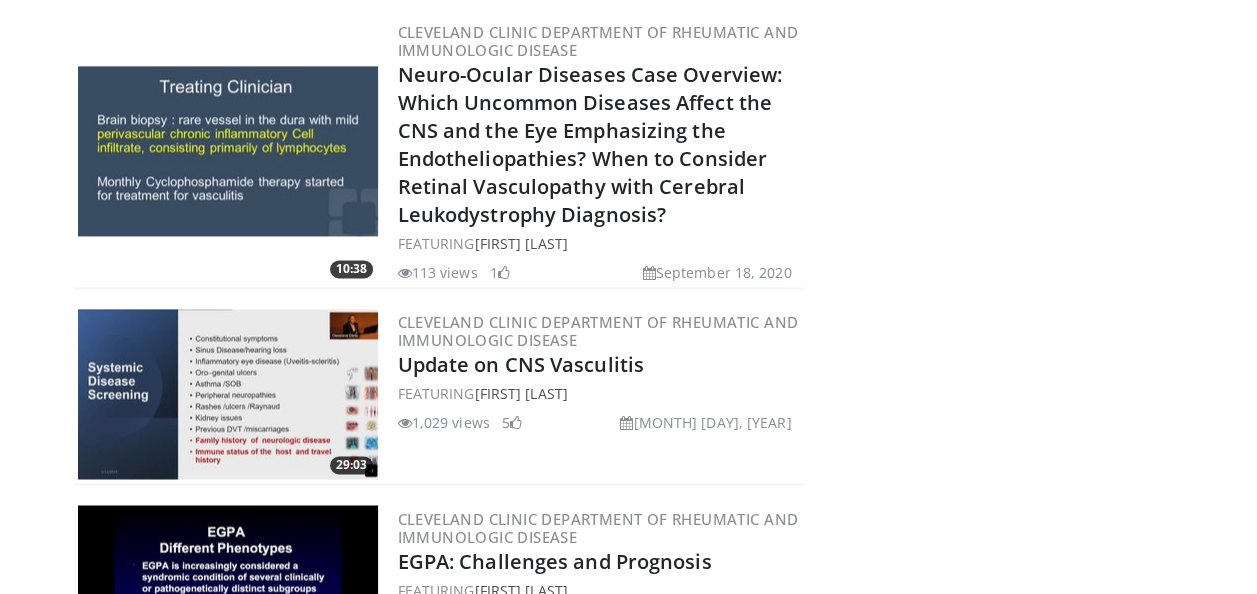 scroll, scrollTop: 1392, scrollLeft: 0, axis: vertical 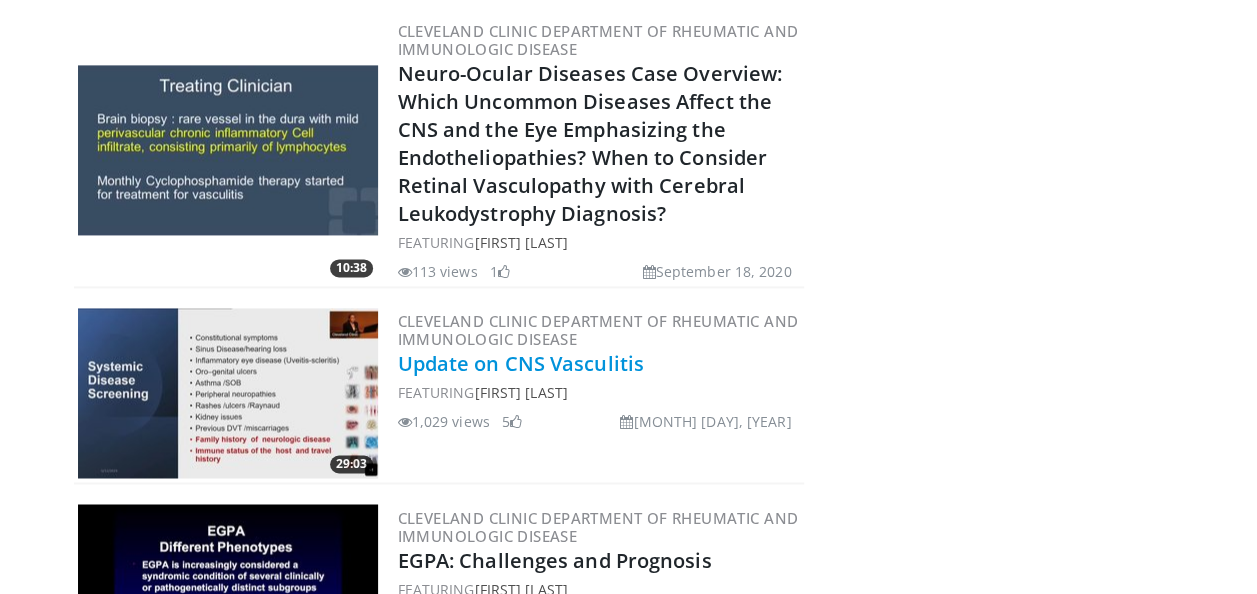 click on "Update on CNS Vasculitis" at bounding box center [521, 363] 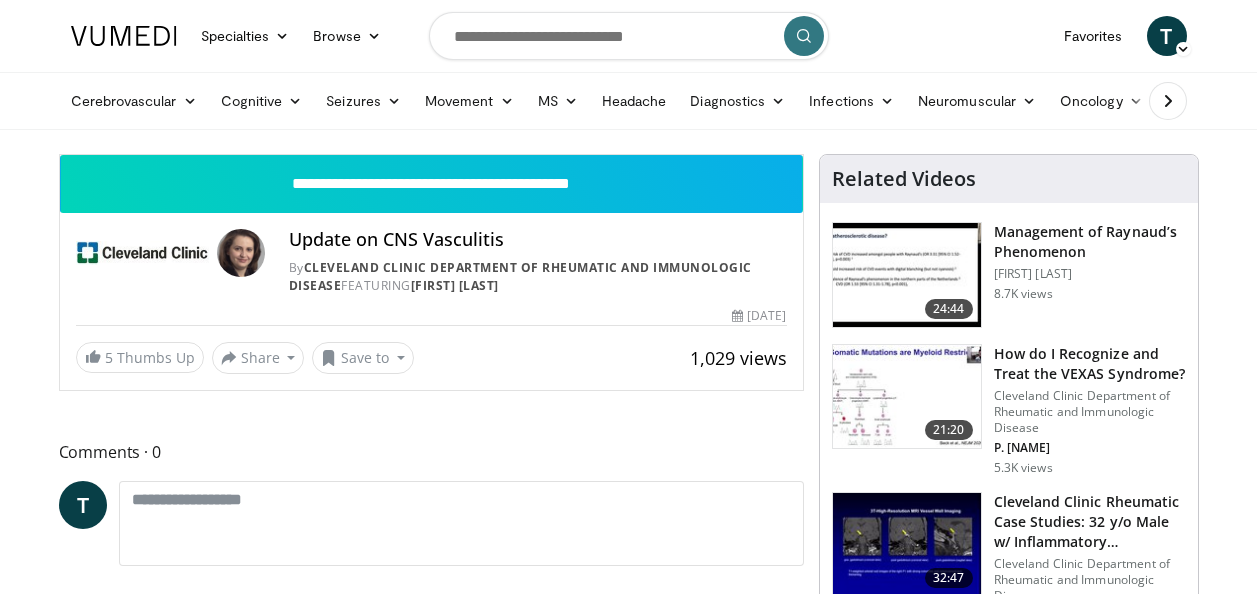 scroll, scrollTop: 0, scrollLeft: 0, axis: both 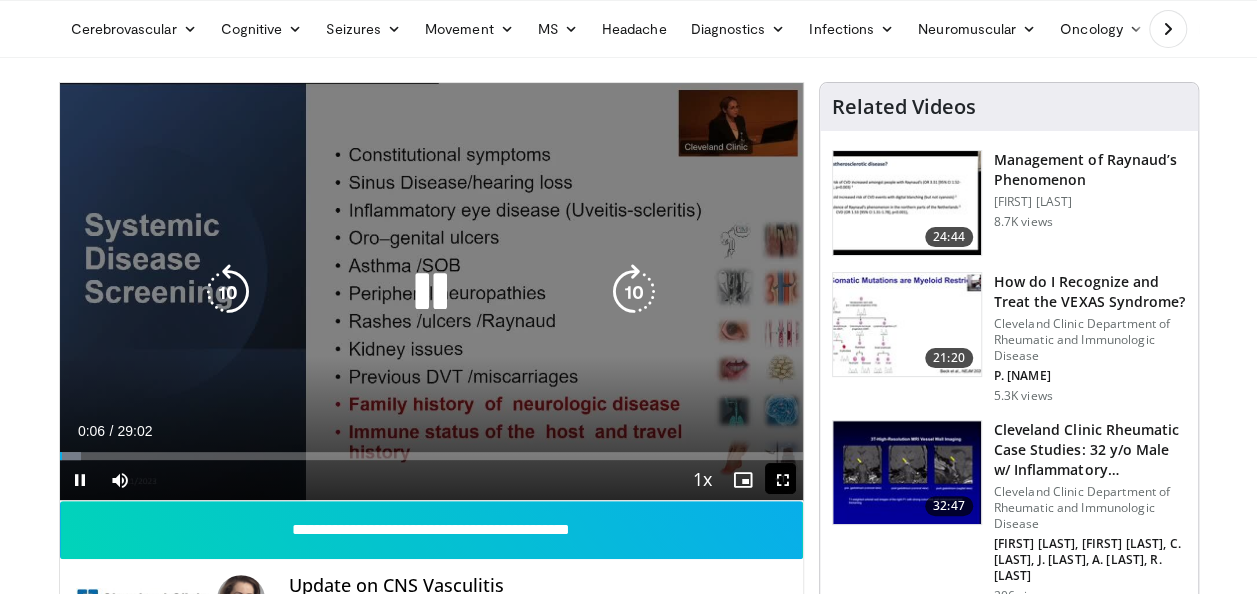 click at bounding box center [431, 292] 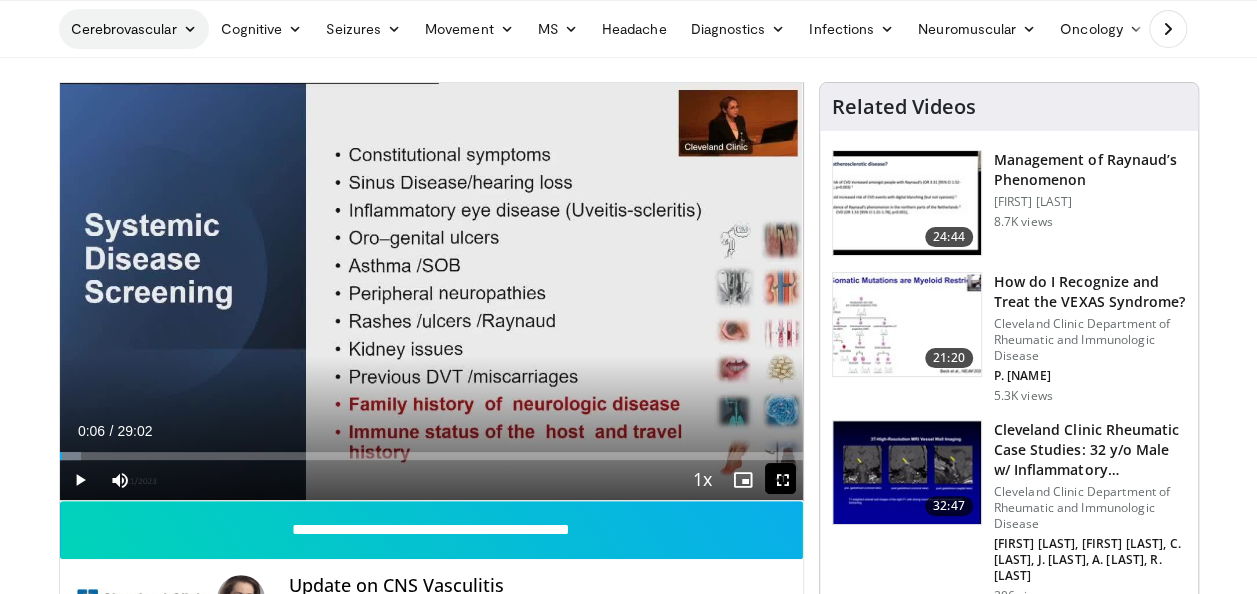 click on "Cerebrovascular" at bounding box center (134, 29) 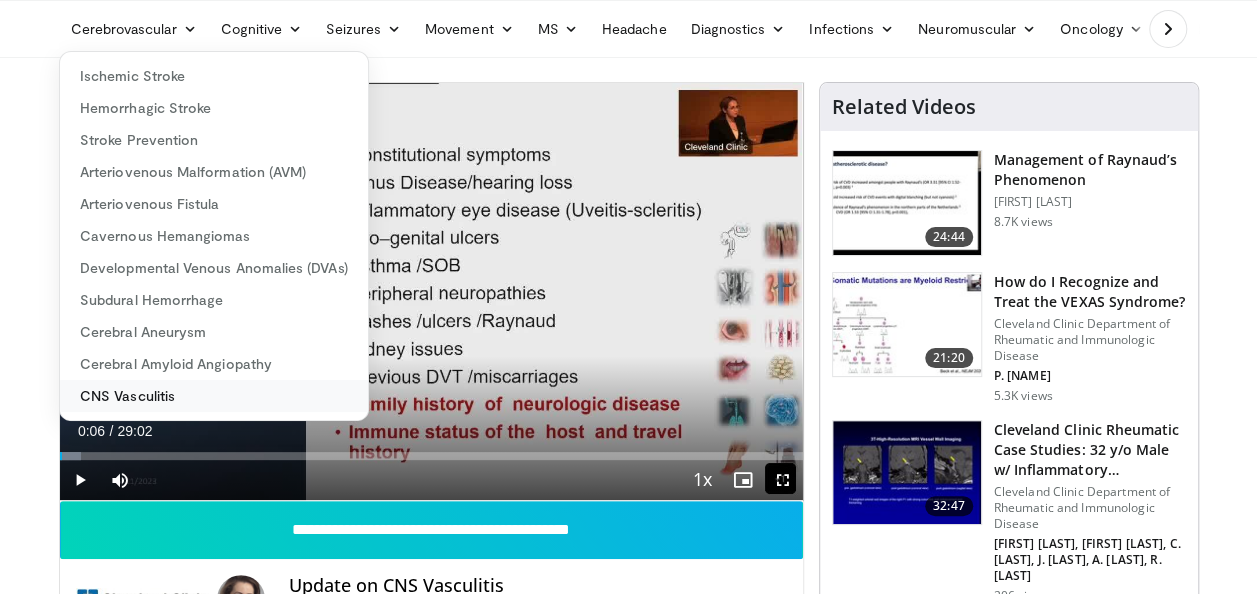 click on "CNS Vasculitis" at bounding box center (214, 396) 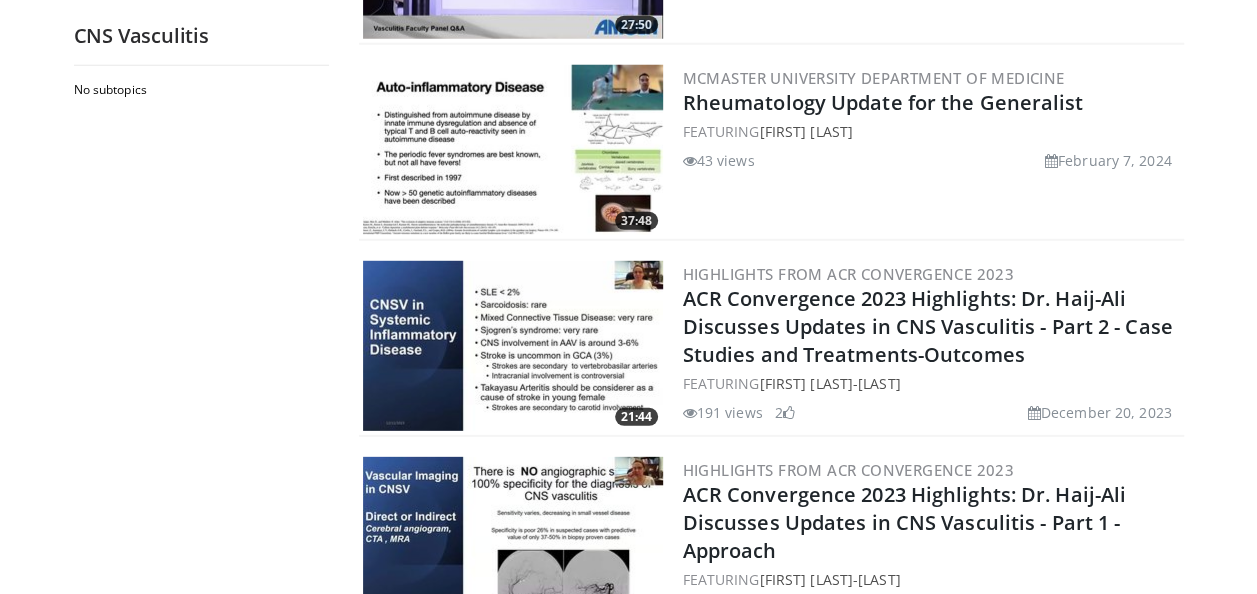 scroll, scrollTop: 2739, scrollLeft: 0, axis: vertical 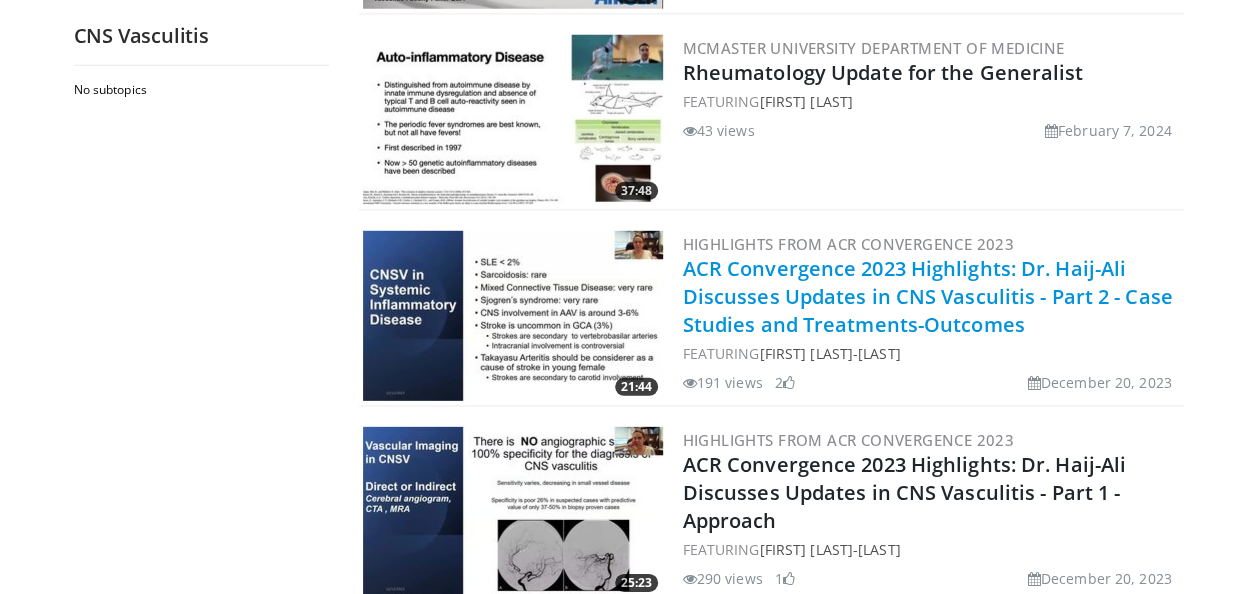 click on "ACR Convergence 2023 Highlights: Dr. Haij-Ali Discusses Updates in CNS Vasculitis - Part 2 - Case Studies and Treatments-Outcomes" at bounding box center (928, 296) 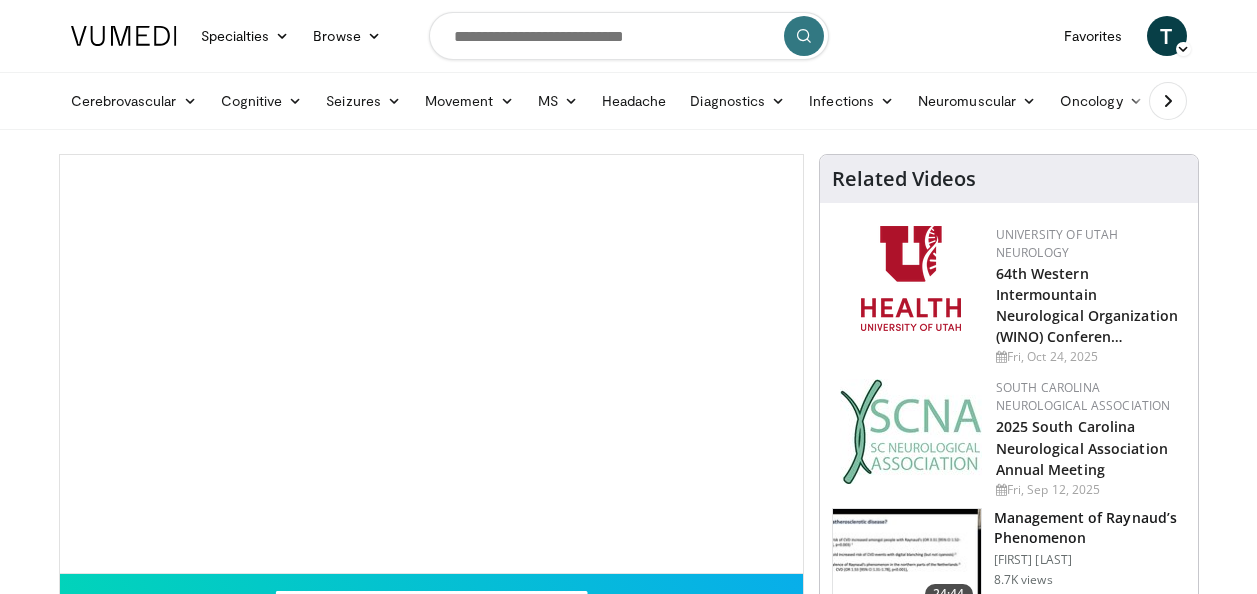 scroll, scrollTop: 0, scrollLeft: 0, axis: both 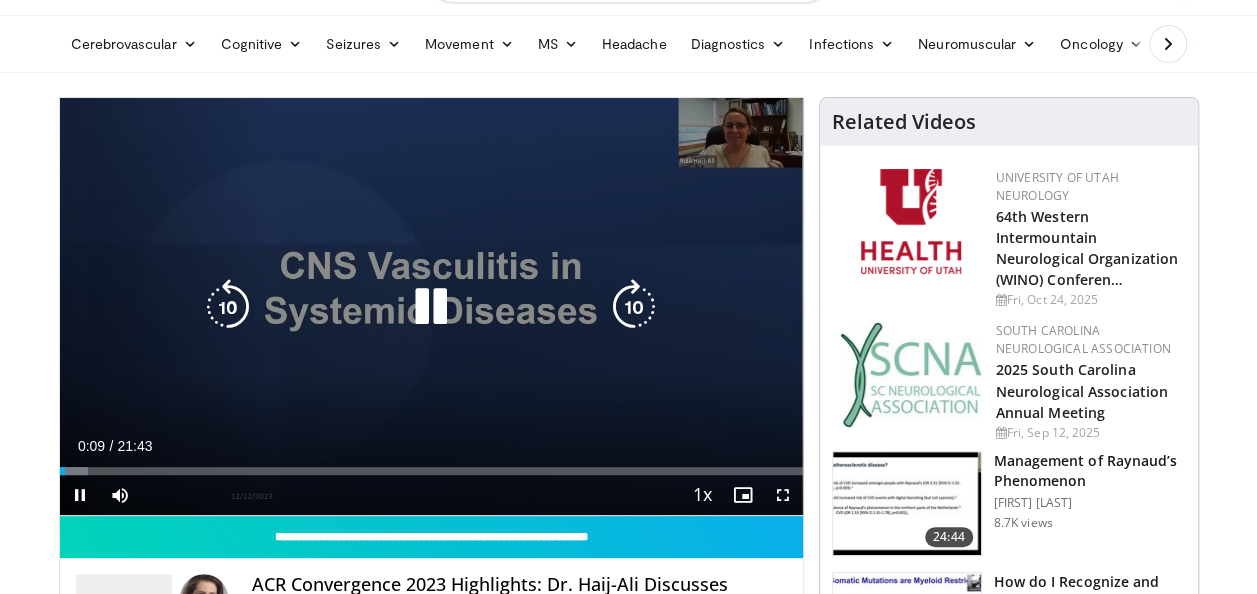 click on "10 seconds
Tap to unmute" at bounding box center [431, 306] 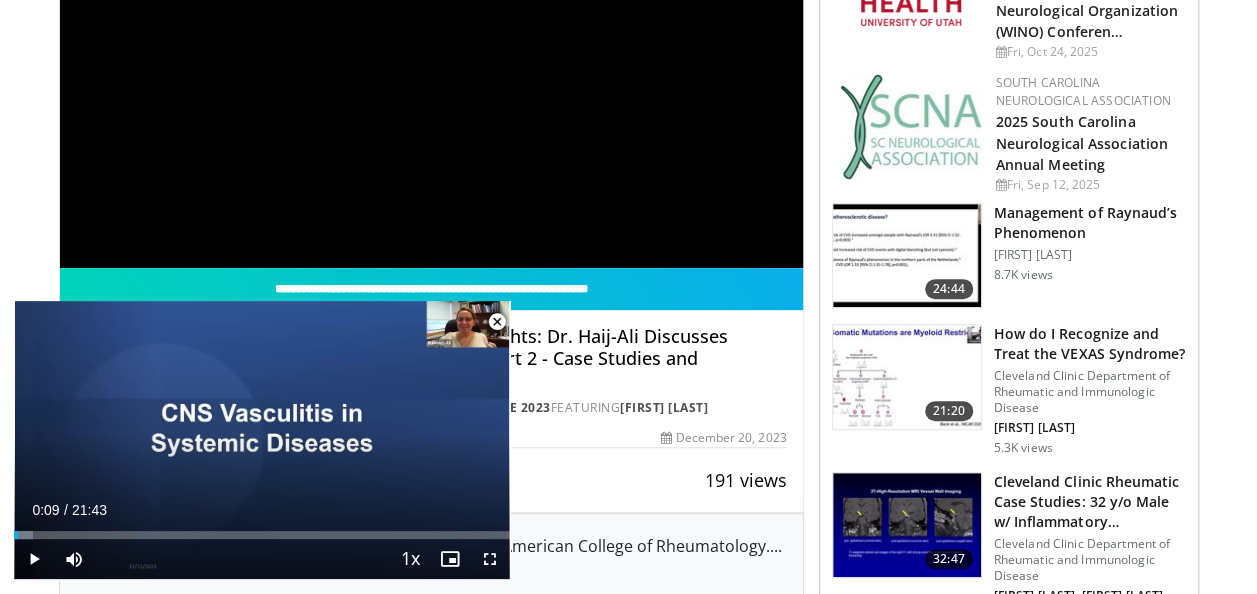 scroll, scrollTop: 306, scrollLeft: 0, axis: vertical 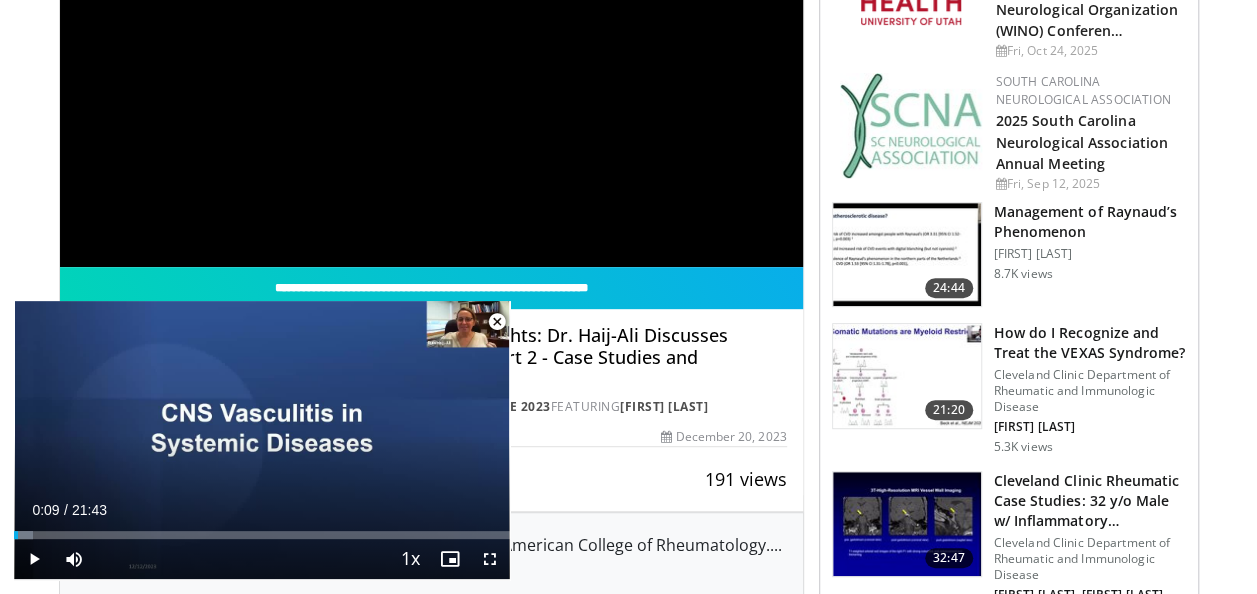 click at bounding box center (497, 322) 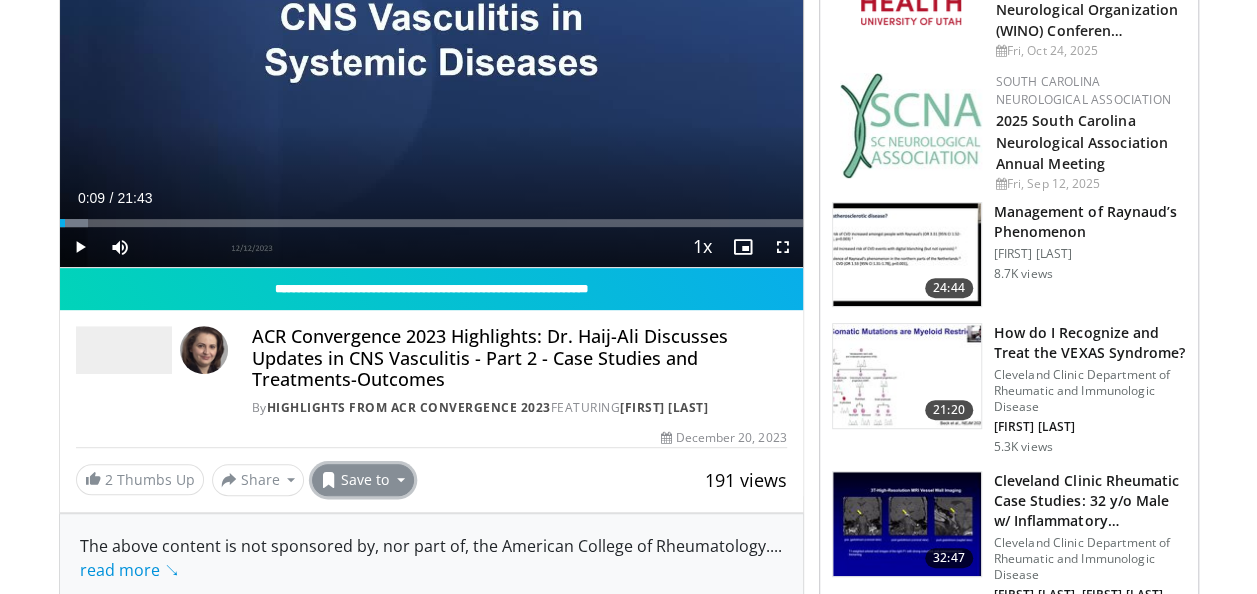 click on "Save to" at bounding box center [363, 480] 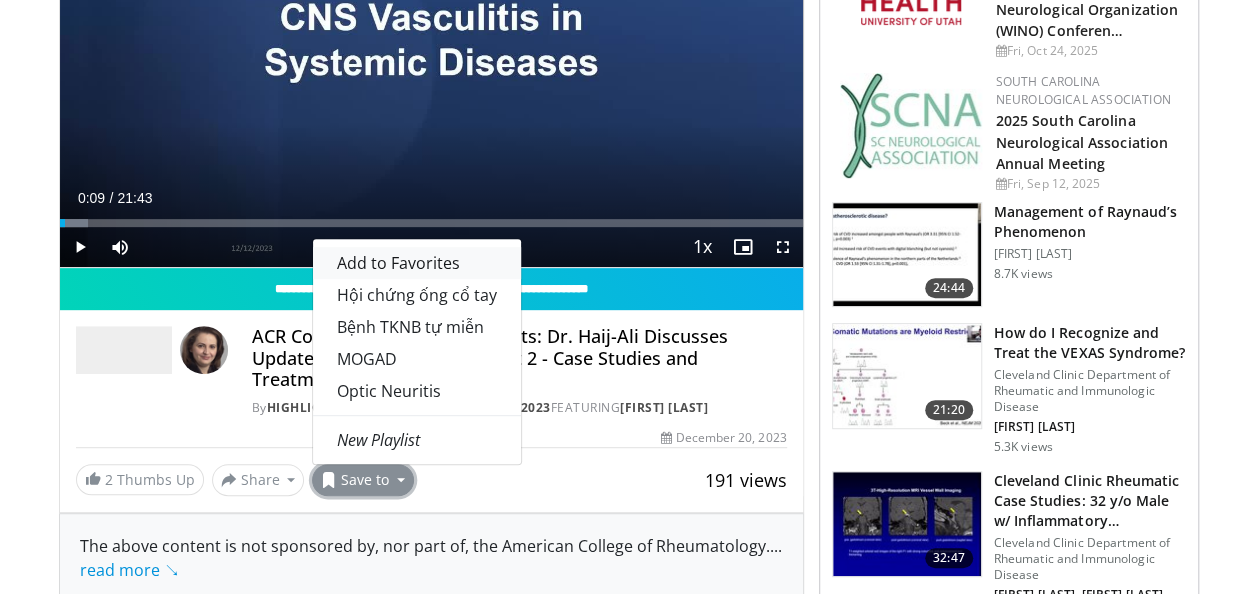 click on "Add to Favorites" at bounding box center (398, 263) 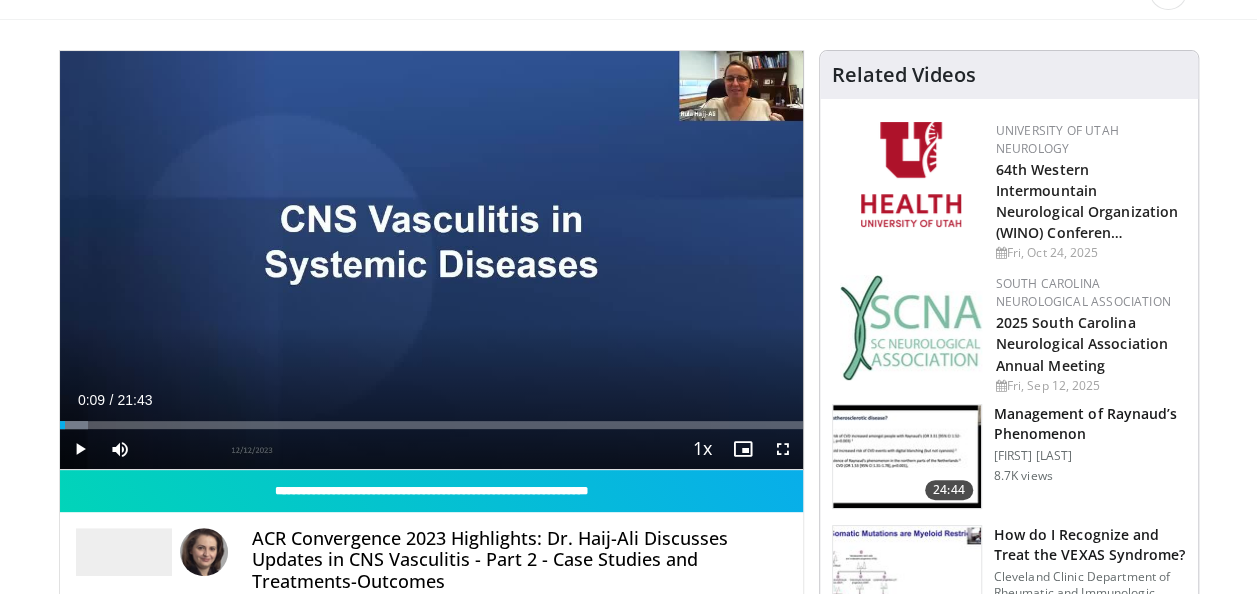 scroll, scrollTop: 0, scrollLeft: 0, axis: both 